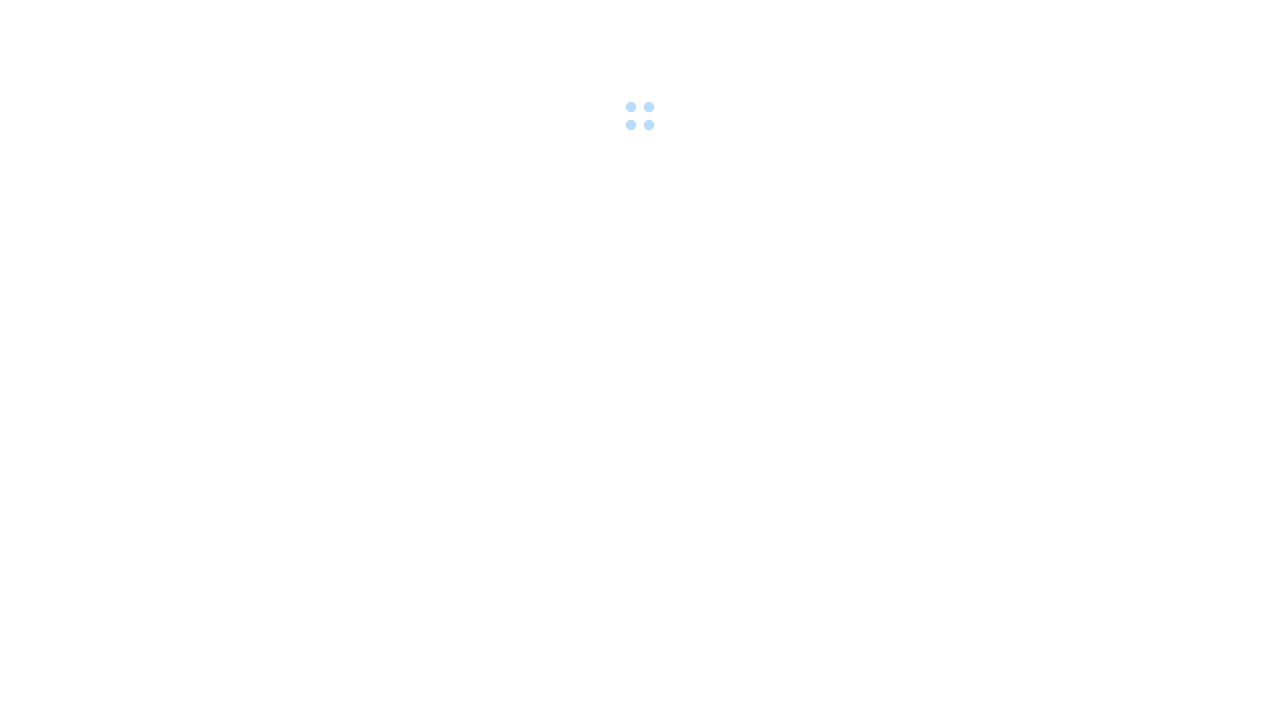 scroll, scrollTop: 0, scrollLeft: 0, axis: both 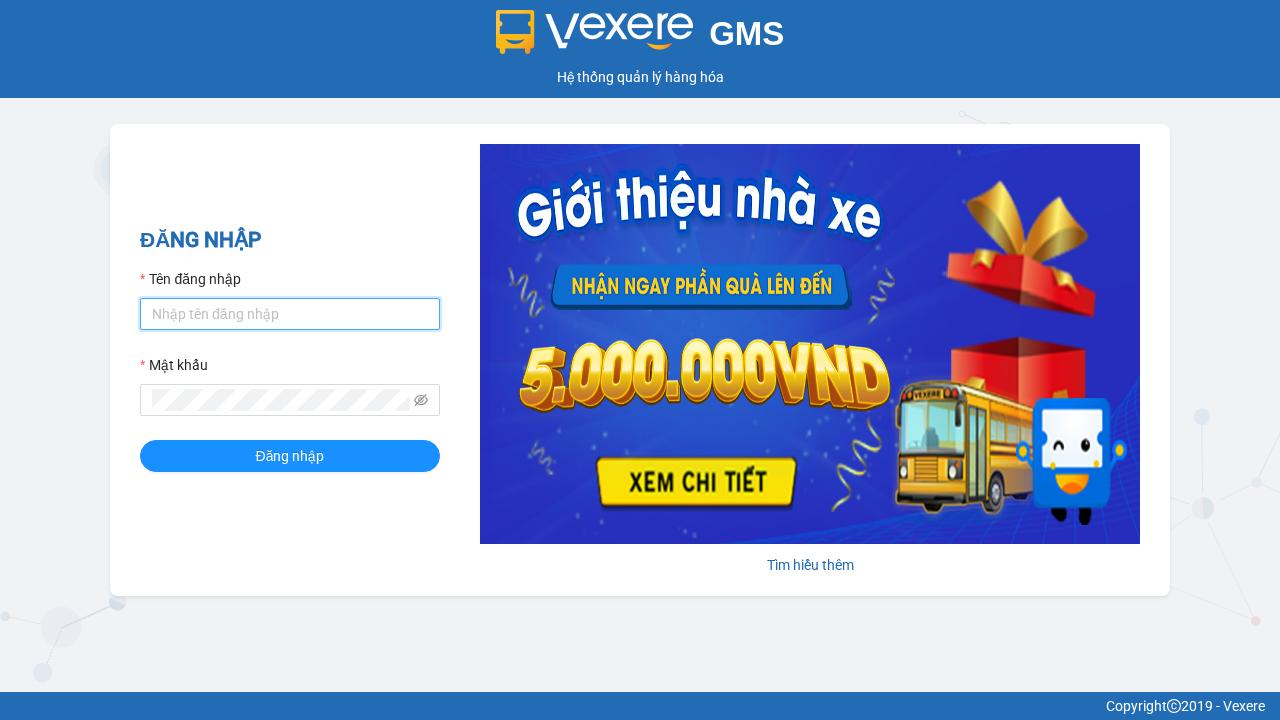 click on "Tên đăng nhập" at bounding box center [290, 314] 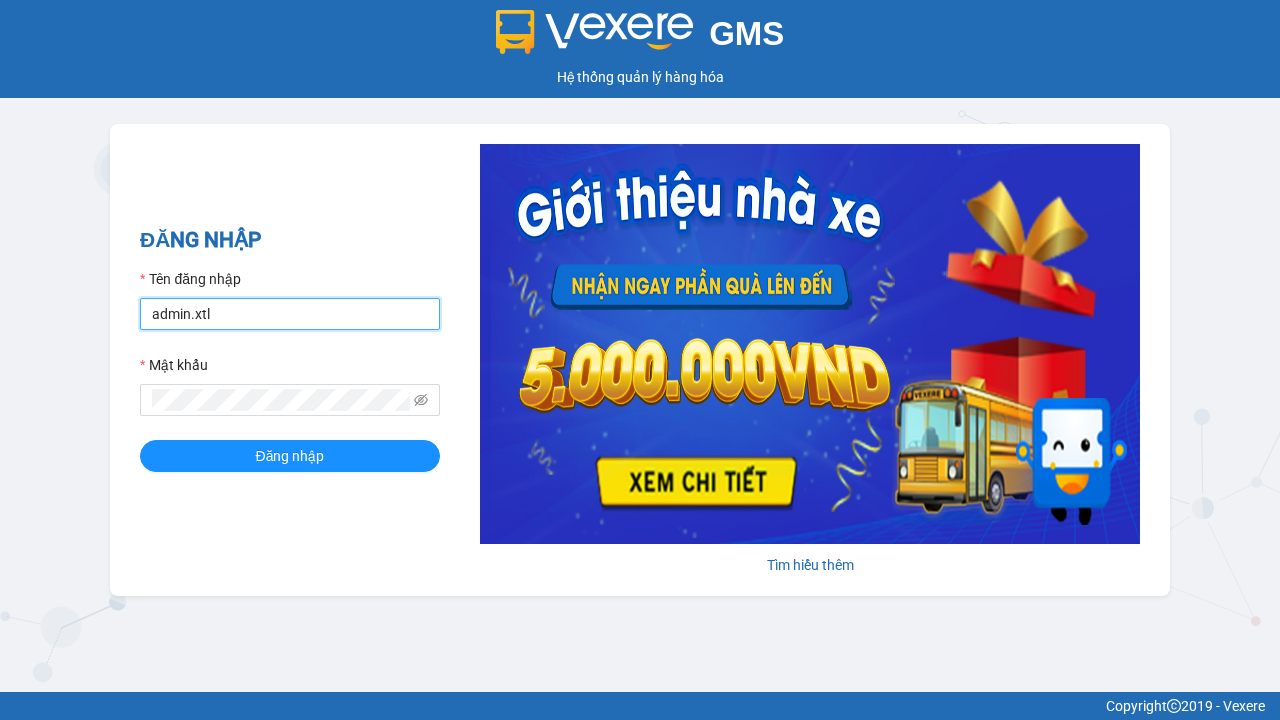 type on "admin.xtl" 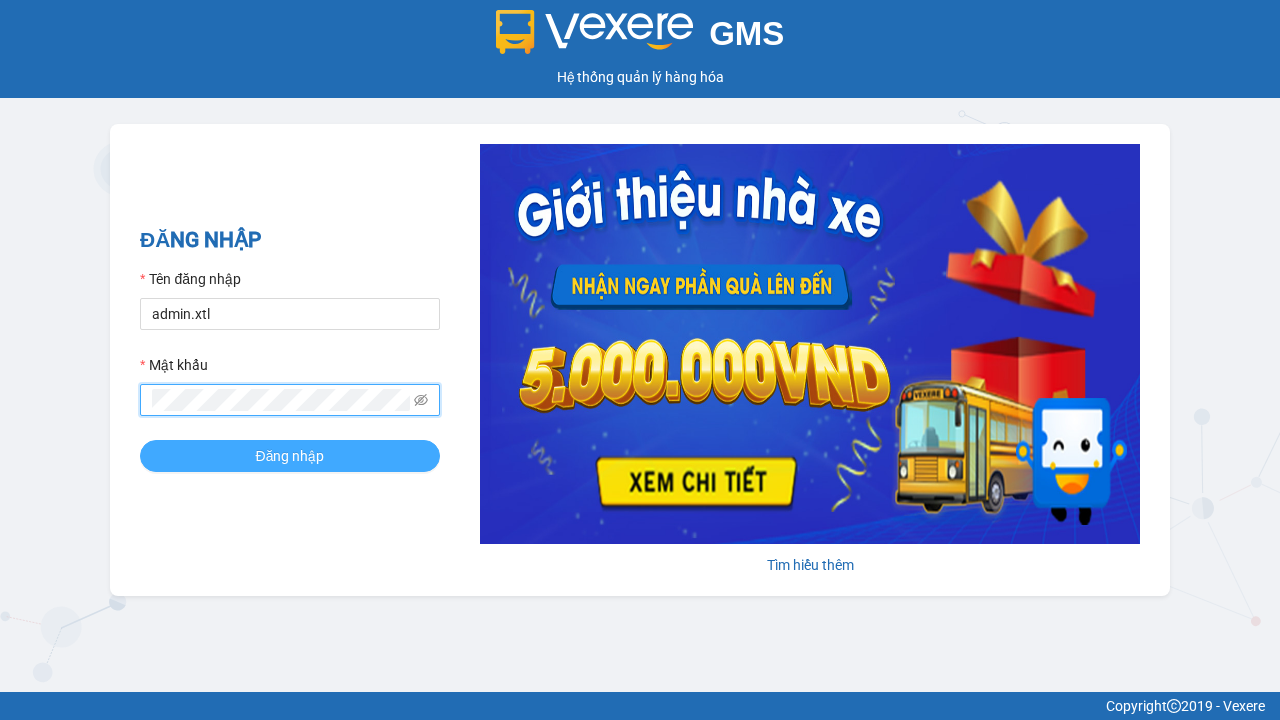 click on "Đăng nhập" at bounding box center [290, 456] 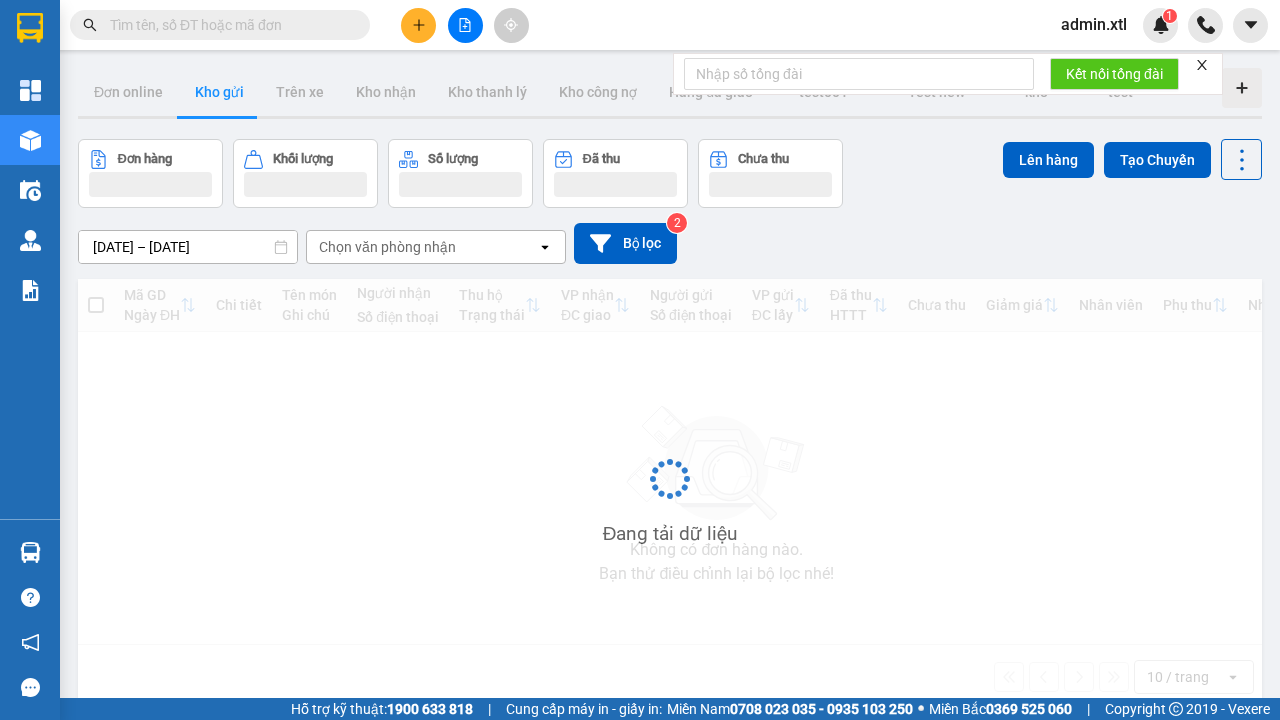 click 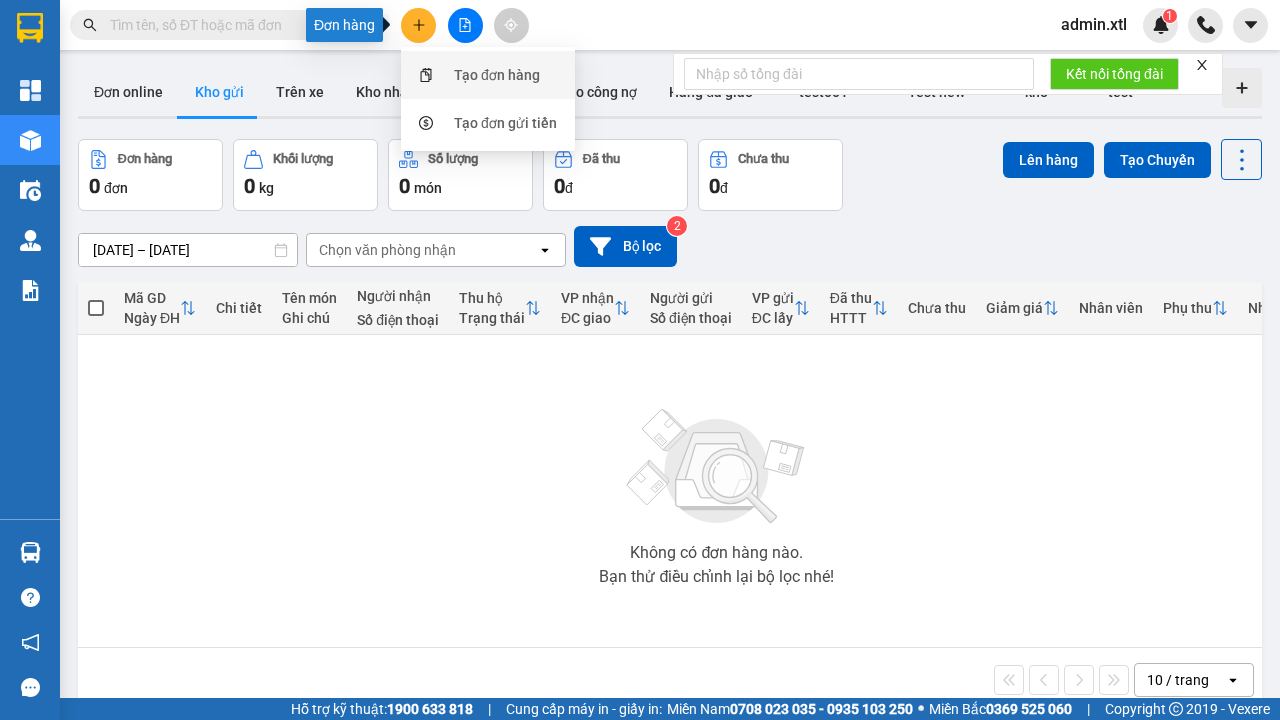 click on "Tạo đơn hàng" at bounding box center (497, 75) 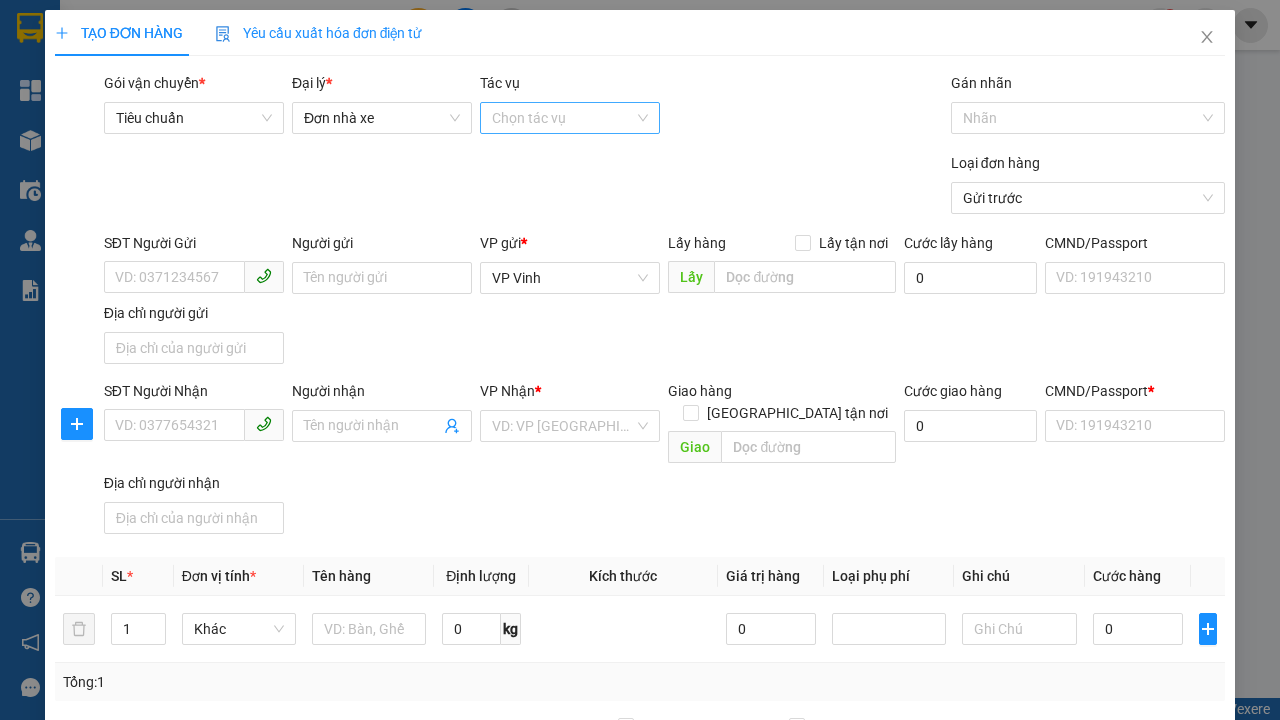click on "Tác vụ" at bounding box center [563, 118] 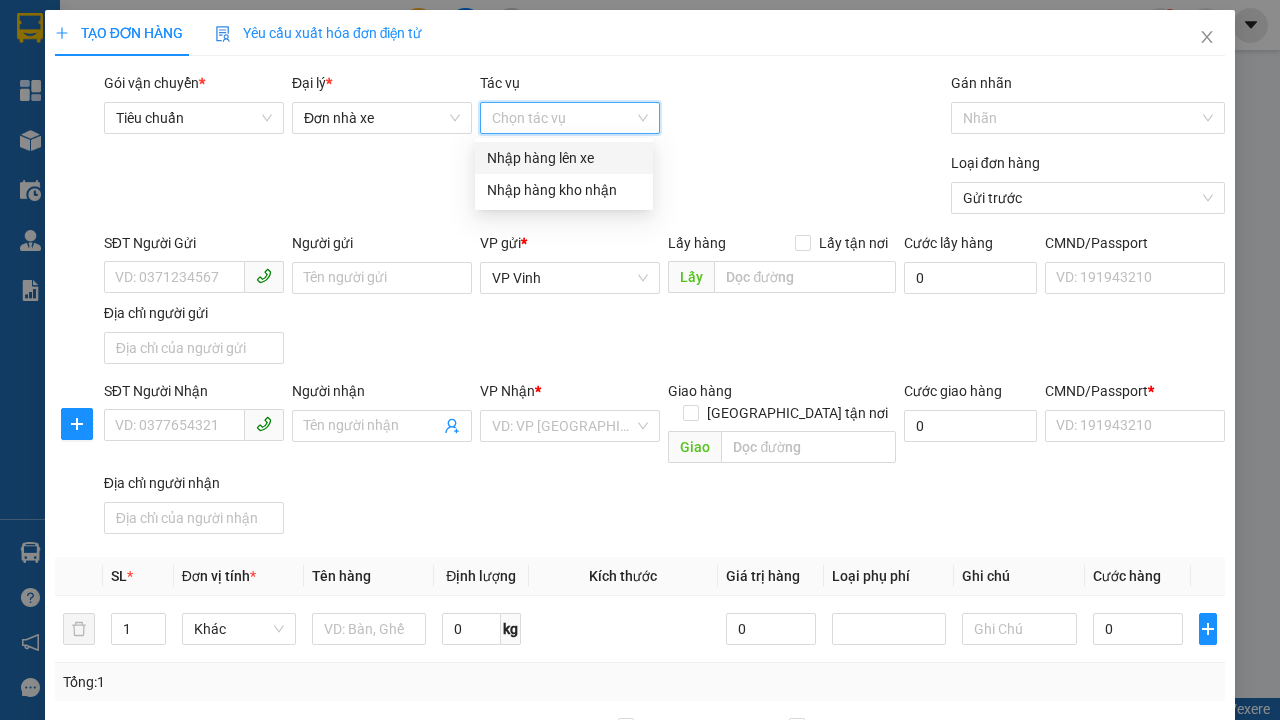 click on "Nhập hàng lên xe" at bounding box center [564, 158] 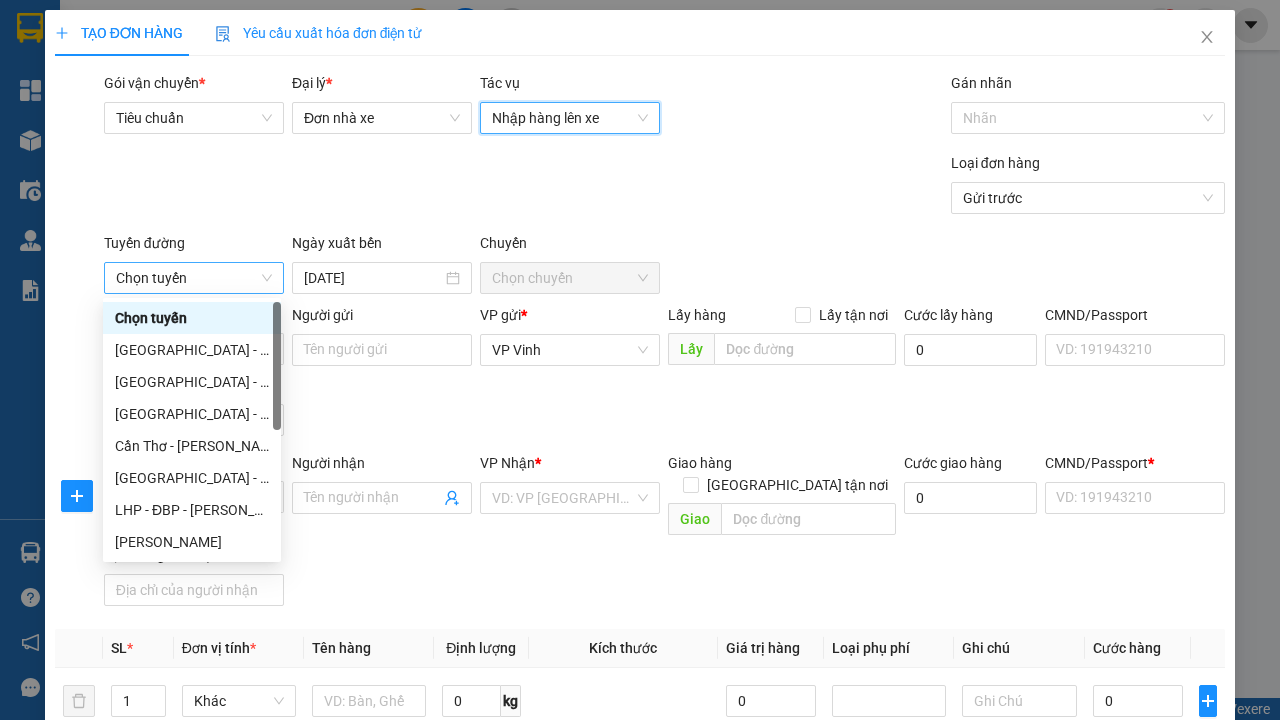 click on "Chọn tuyến" at bounding box center (194, 278) 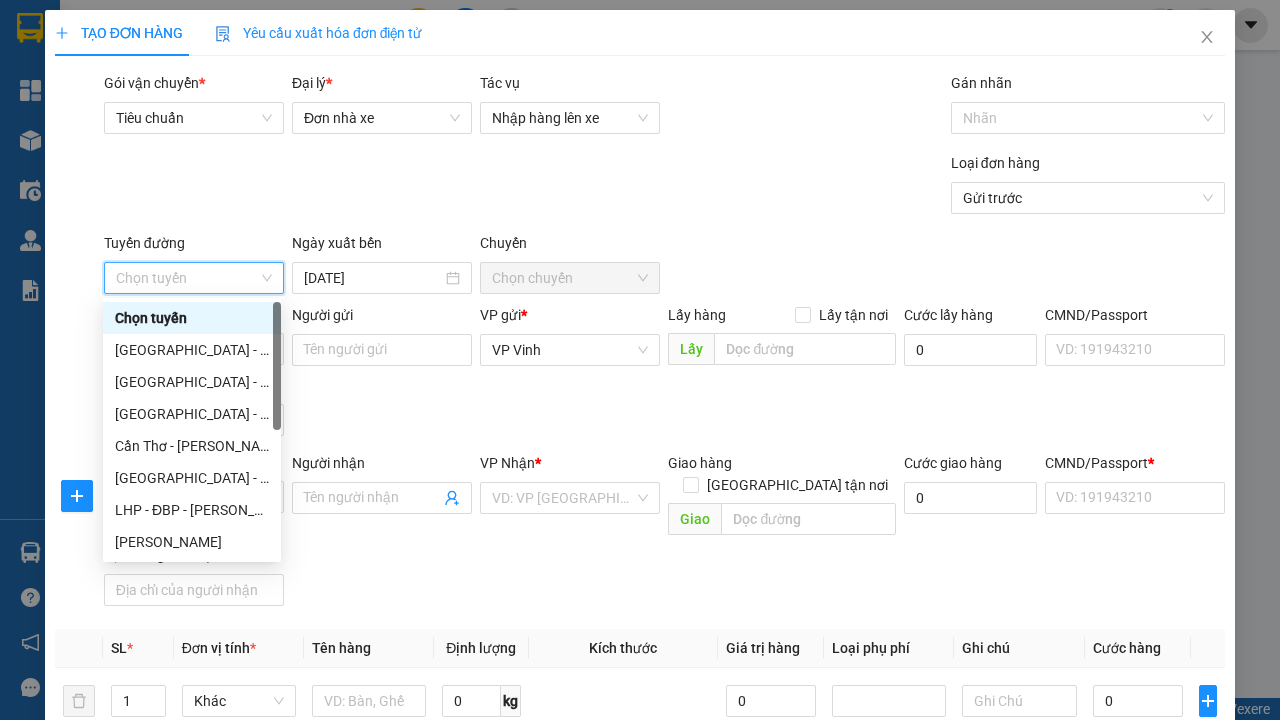 click on "[PERSON_NAME]" at bounding box center [192, 542] 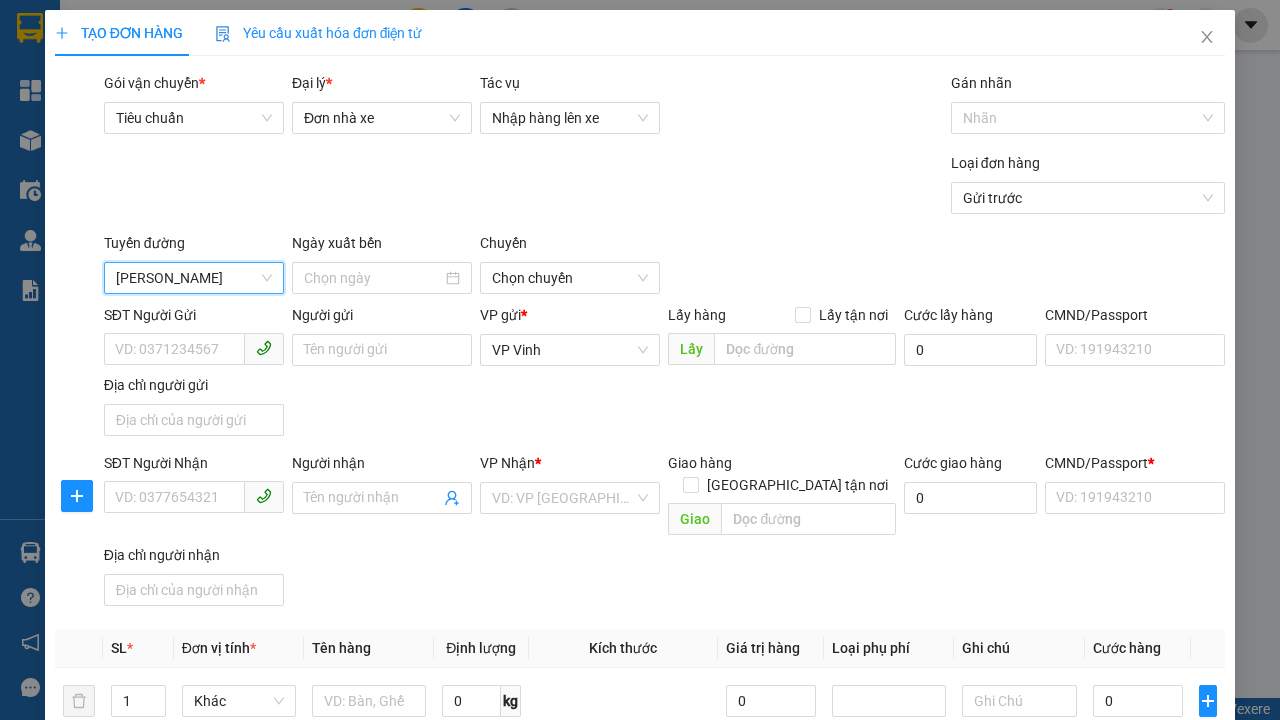 scroll, scrollTop: 152, scrollLeft: 0, axis: vertical 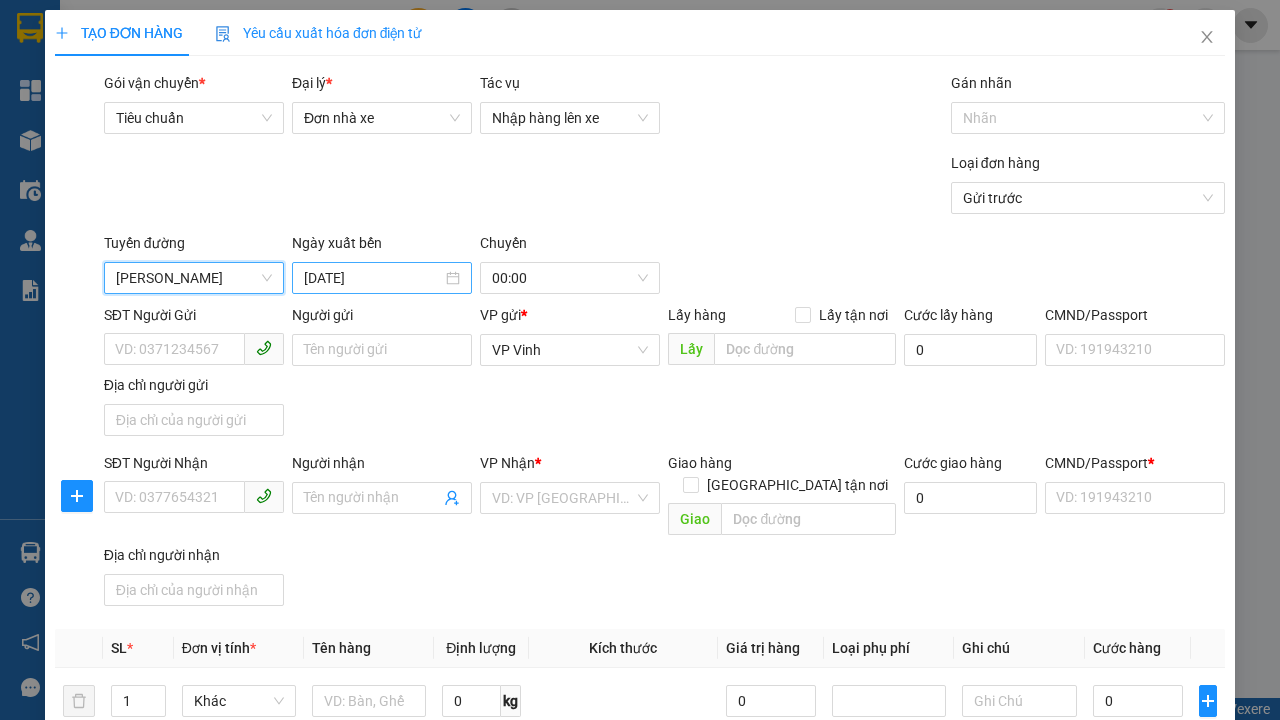 click on "[DATE]" at bounding box center [373, 278] 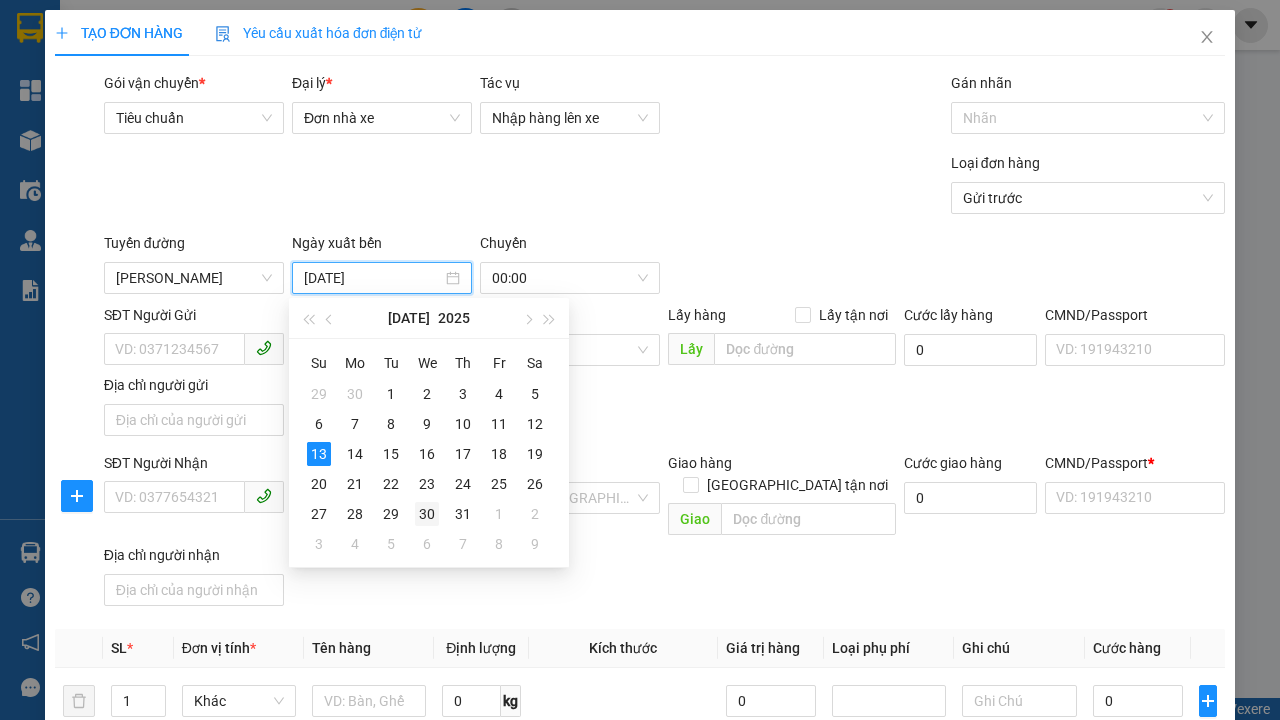 click on "30" at bounding box center [427, 514] 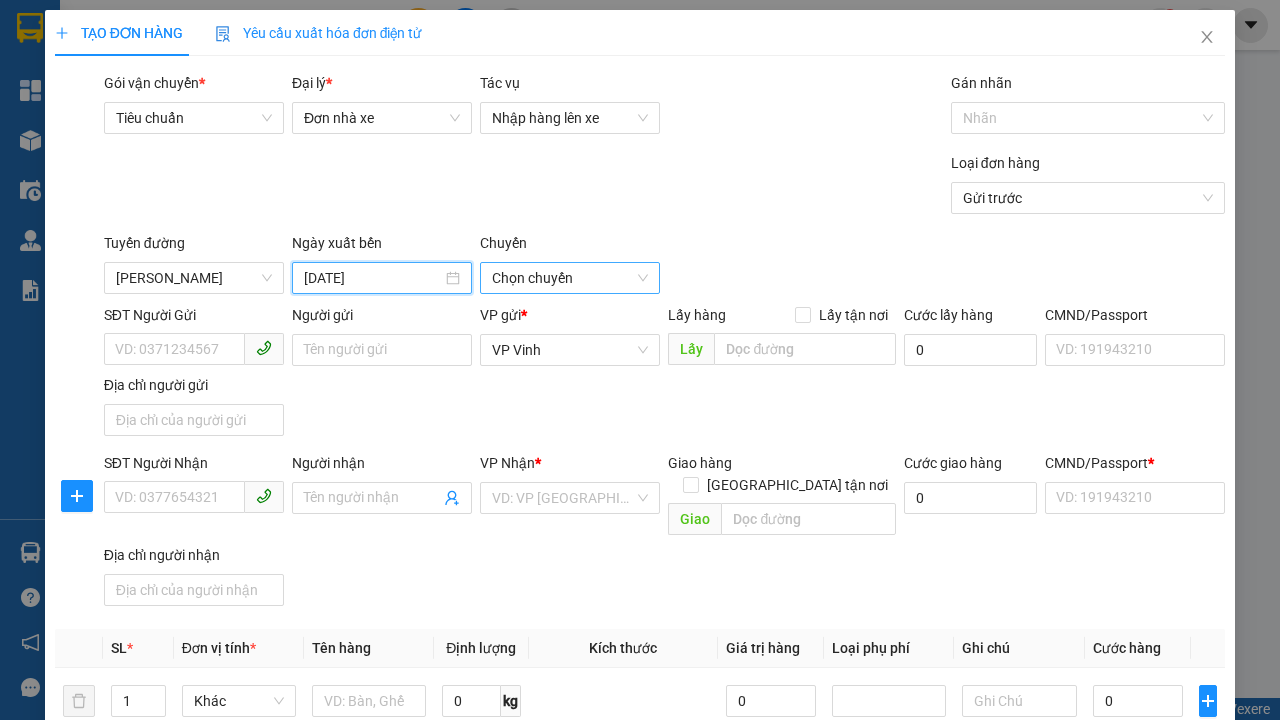 click on "Chọn chuyến" at bounding box center [570, 278] 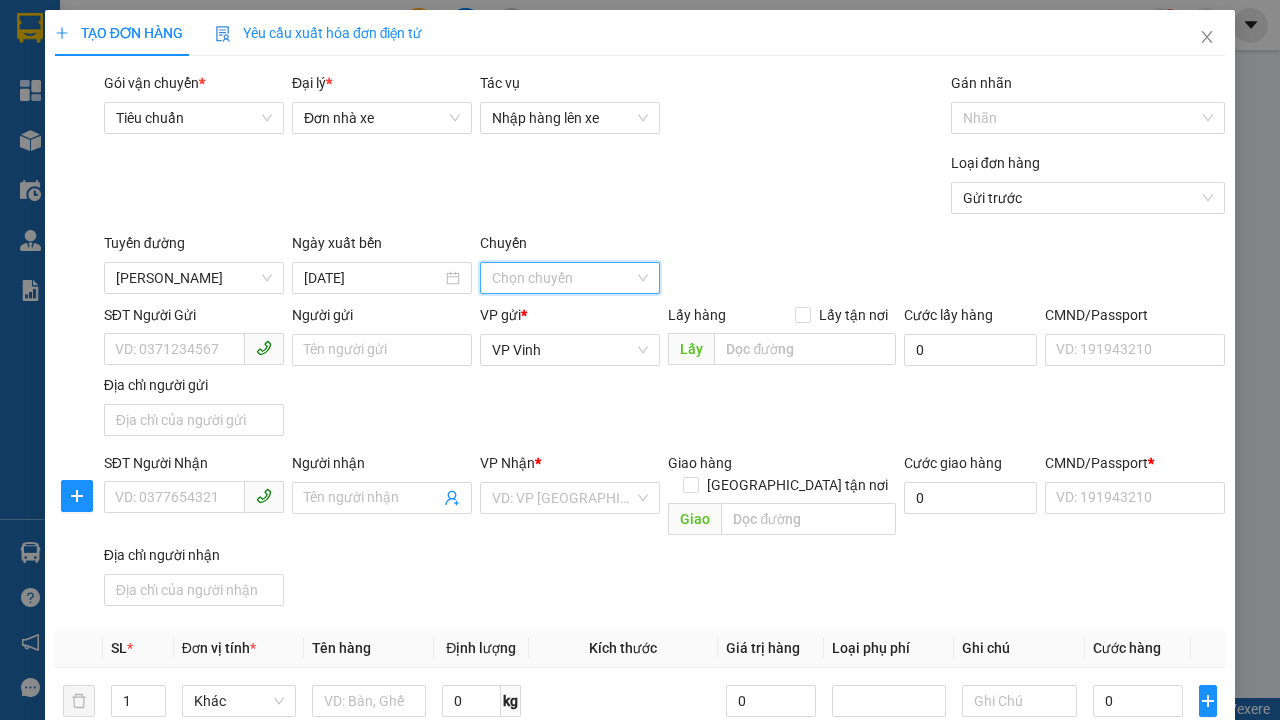 click on "Chọn chuyến" at bounding box center (570, 278) 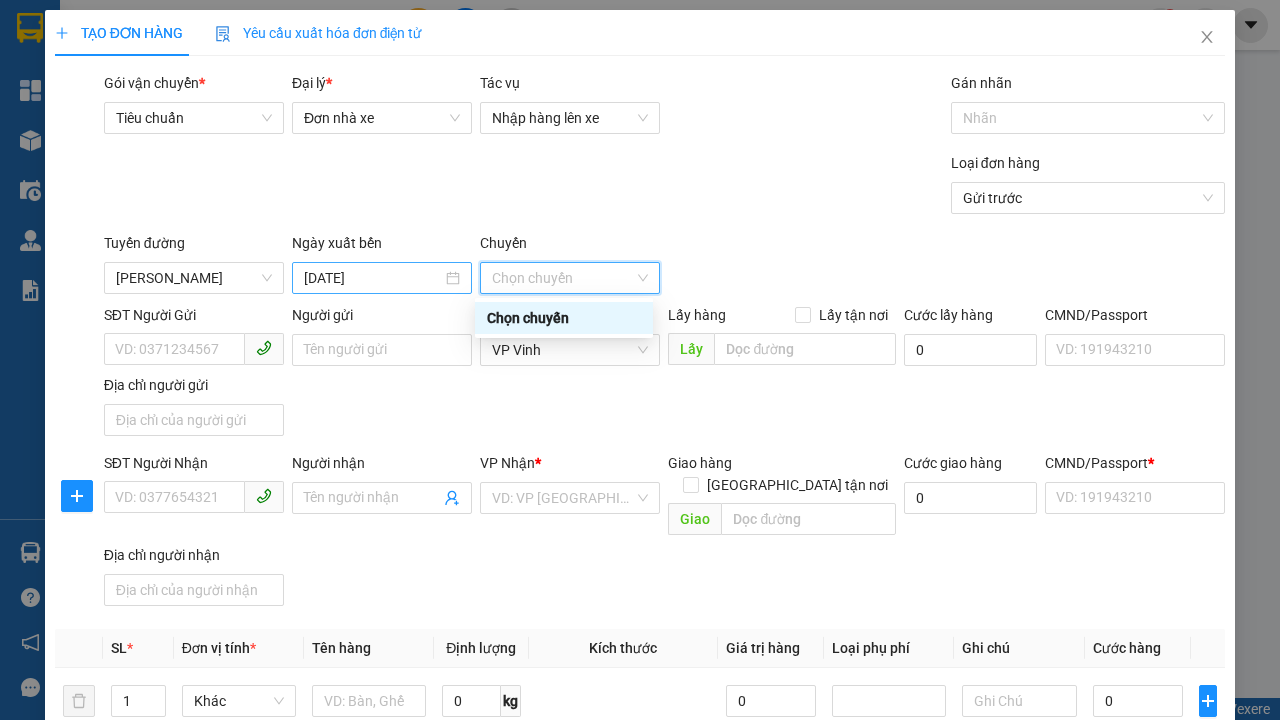 click on "[DATE]" at bounding box center (373, 278) 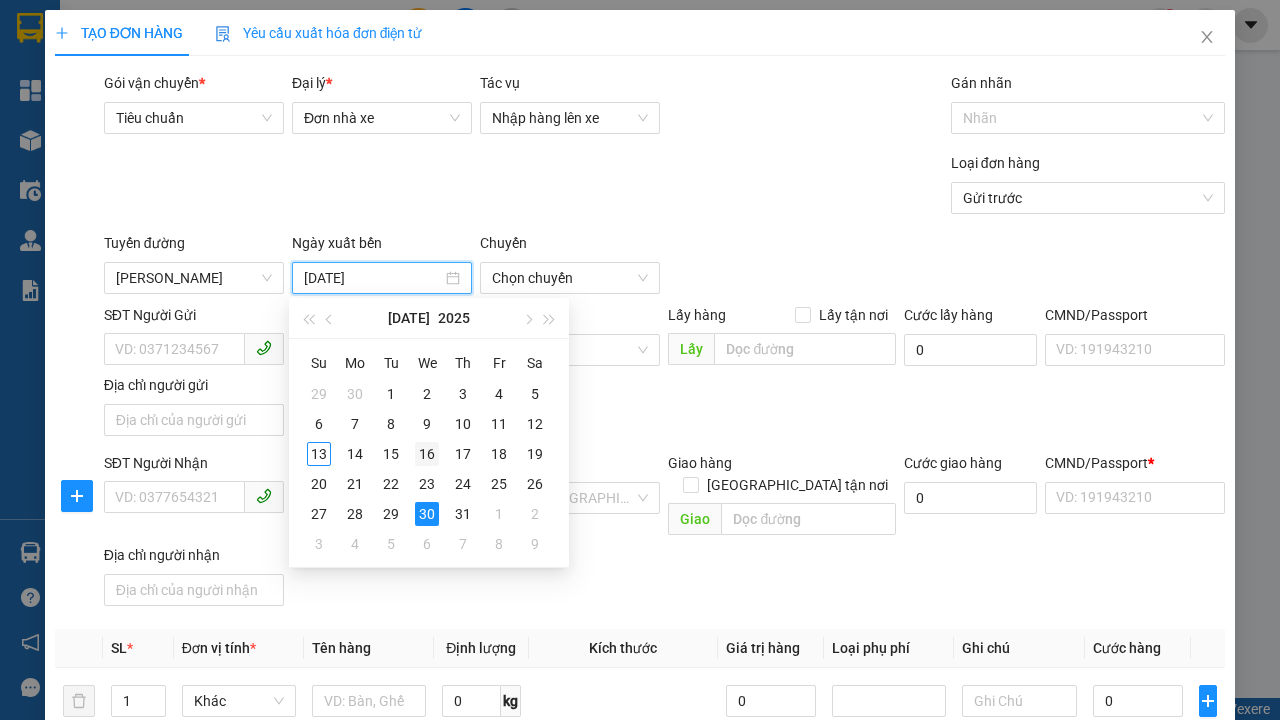 click on "16" at bounding box center [427, 454] 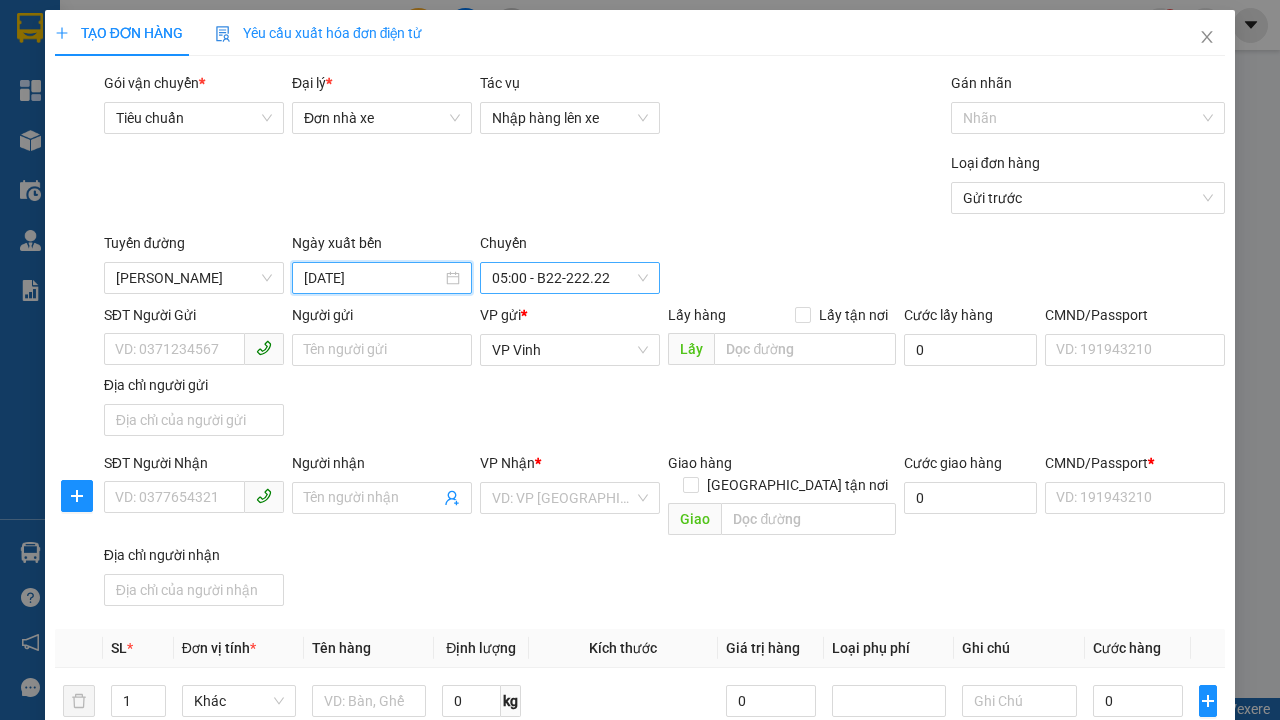 click on "05:00     - B22-222.22" at bounding box center [570, 278] 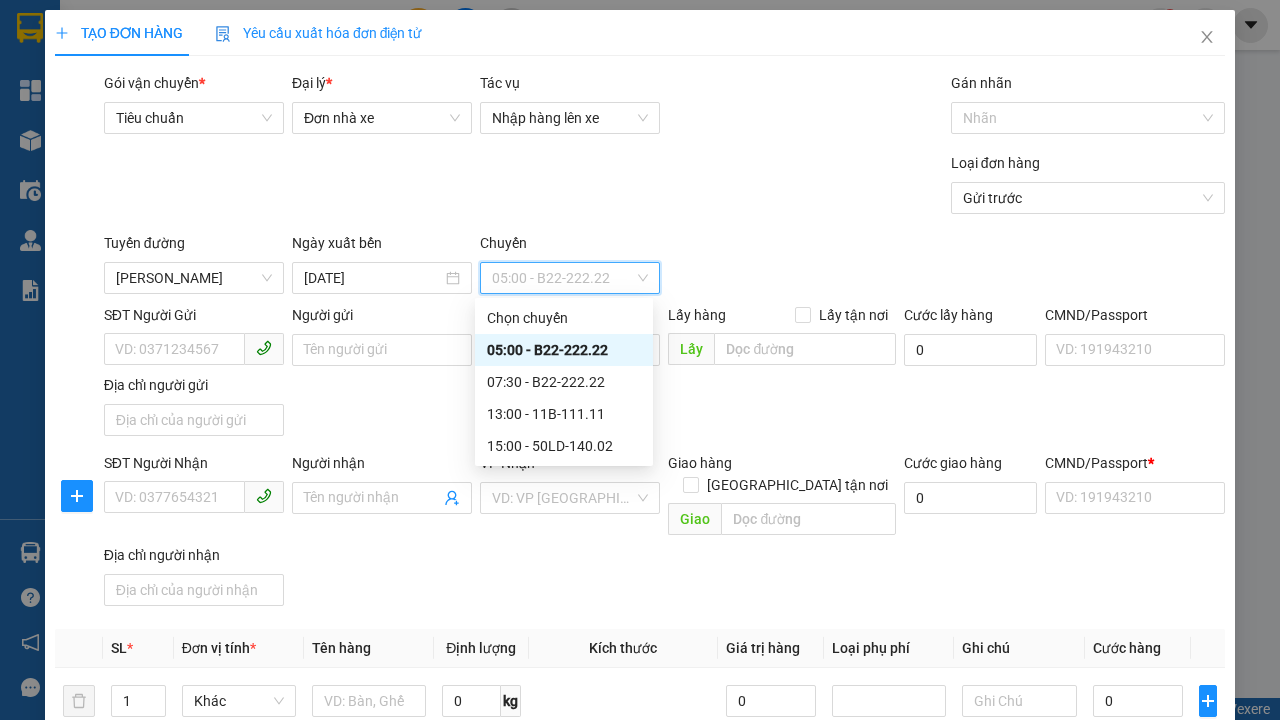 click on "15:00     - 50LD-140.02" at bounding box center (564, 446) 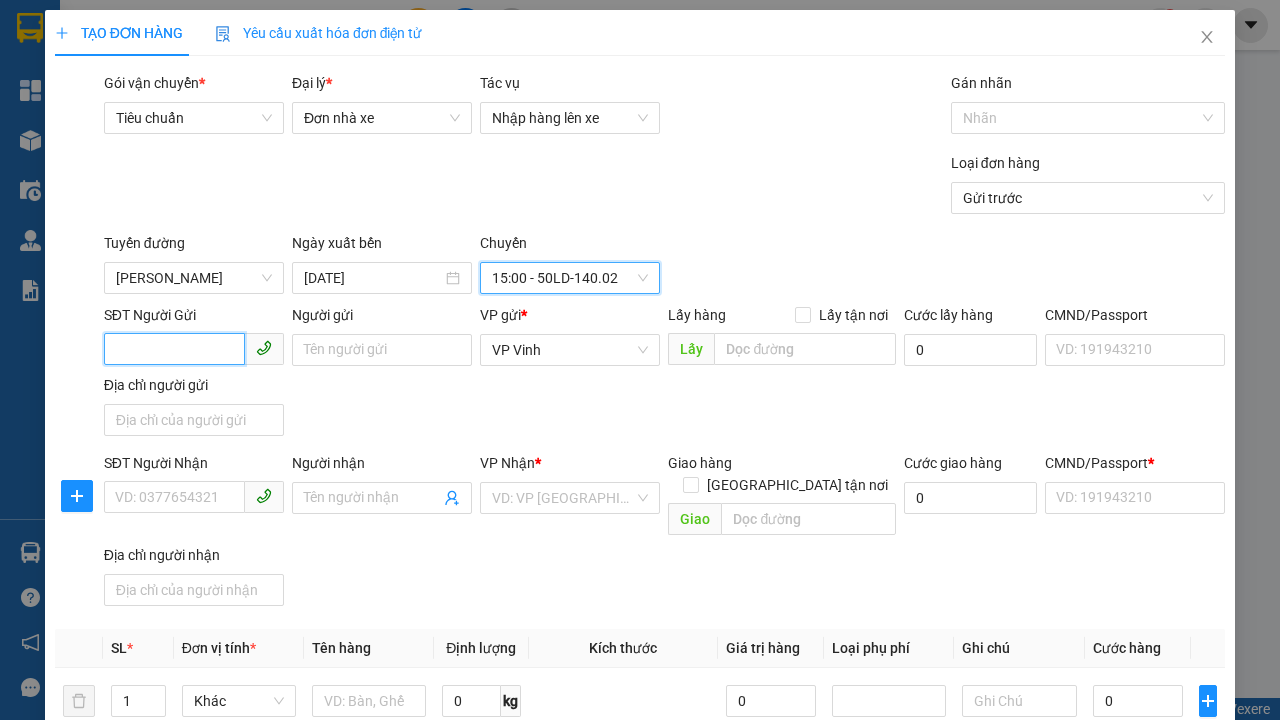 click on "SĐT Người Gửi" at bounding box center [174, 349] 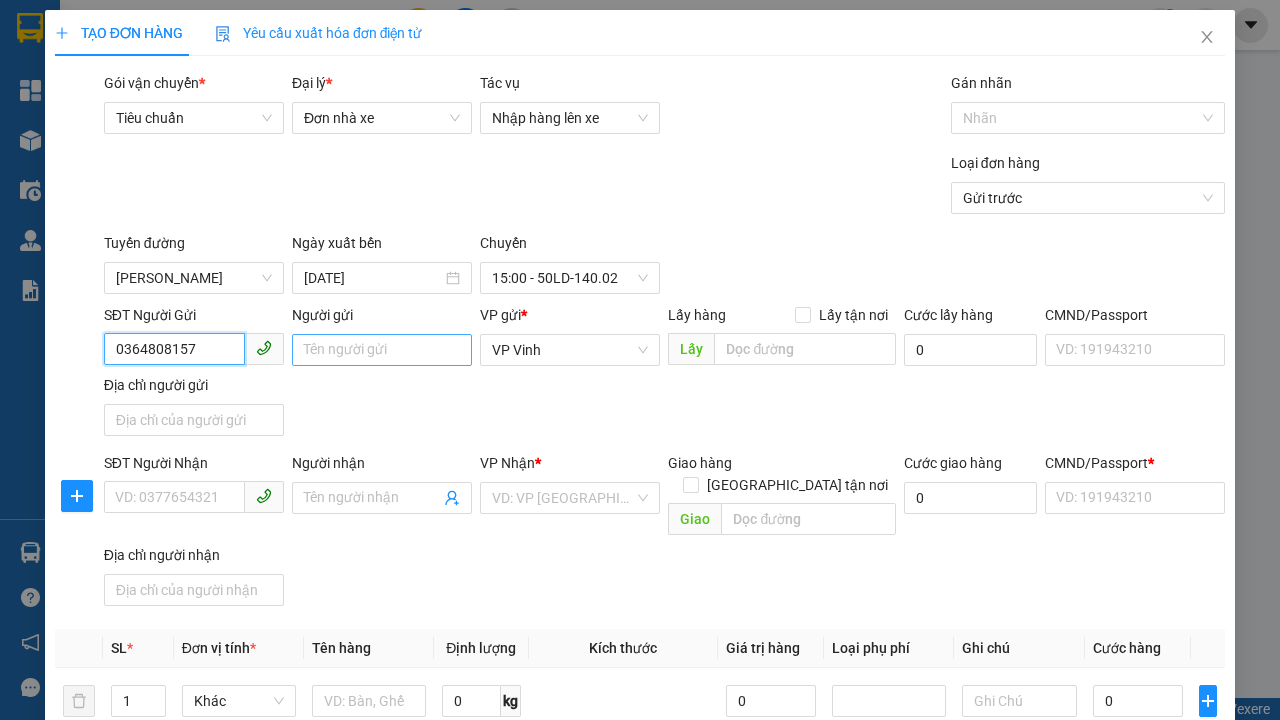 type on "0364808157" 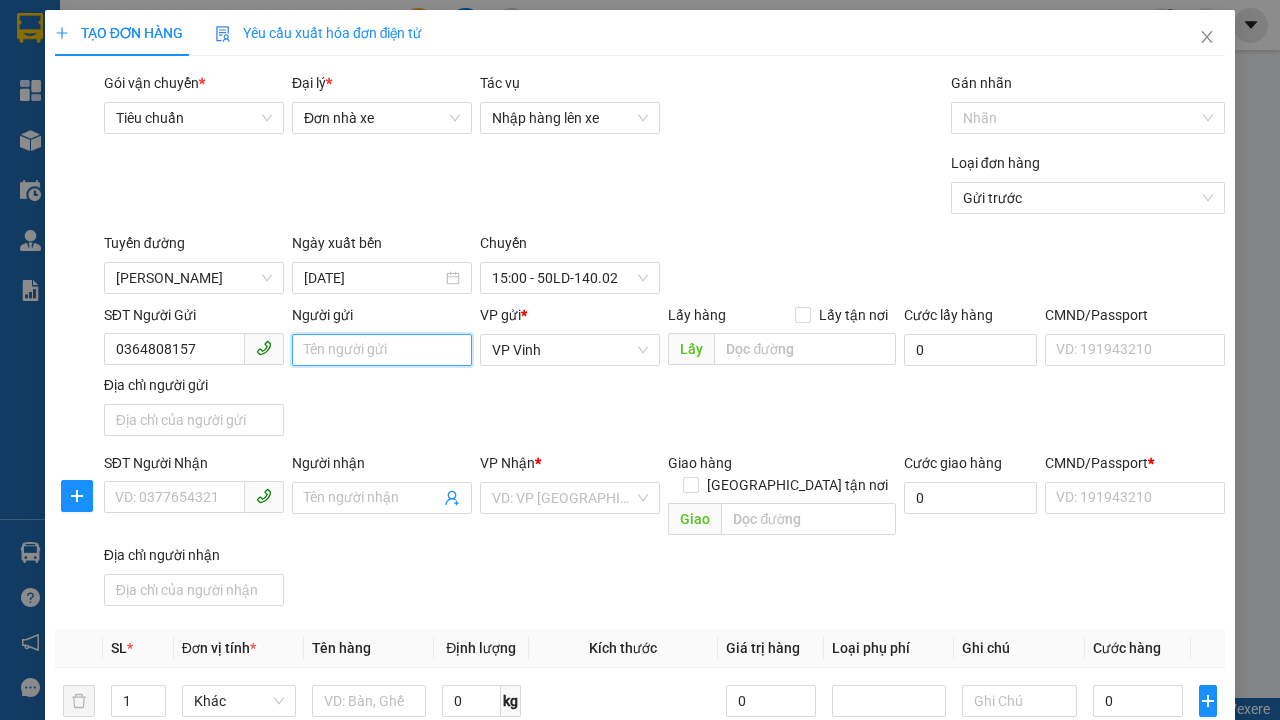 click on "Người gửi" at bounding box center (382, 350) 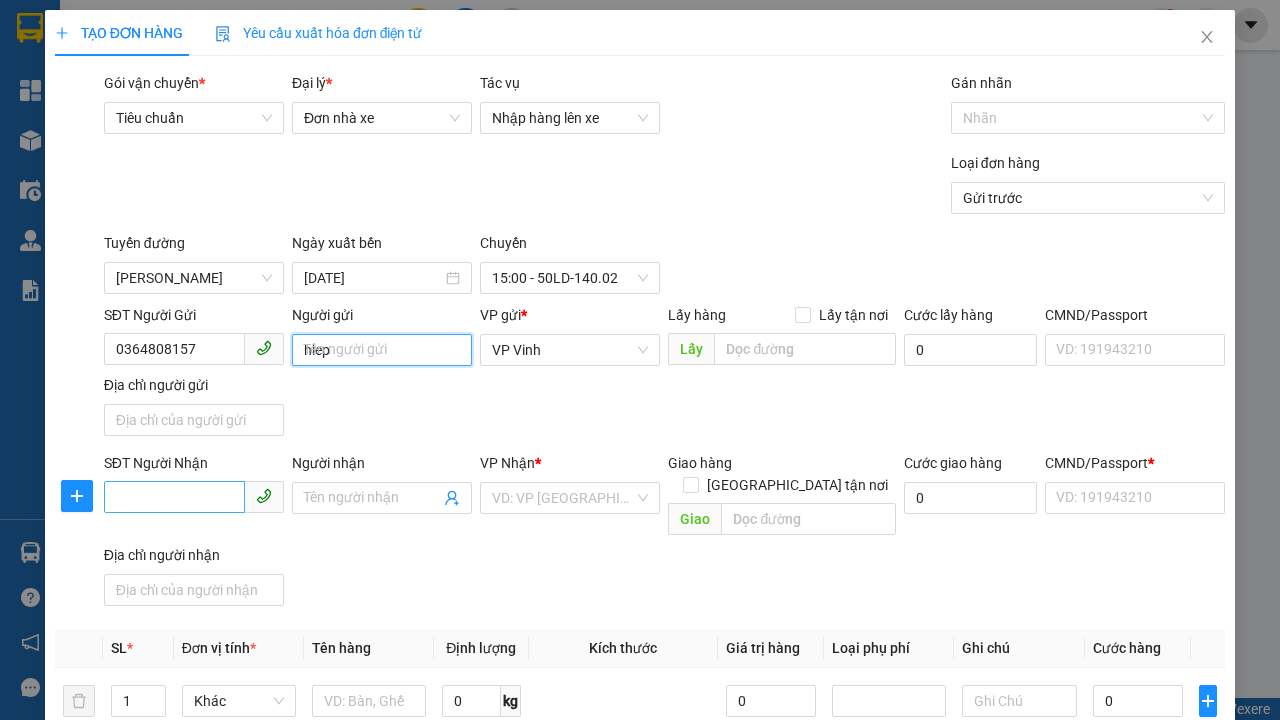type on "hiep" 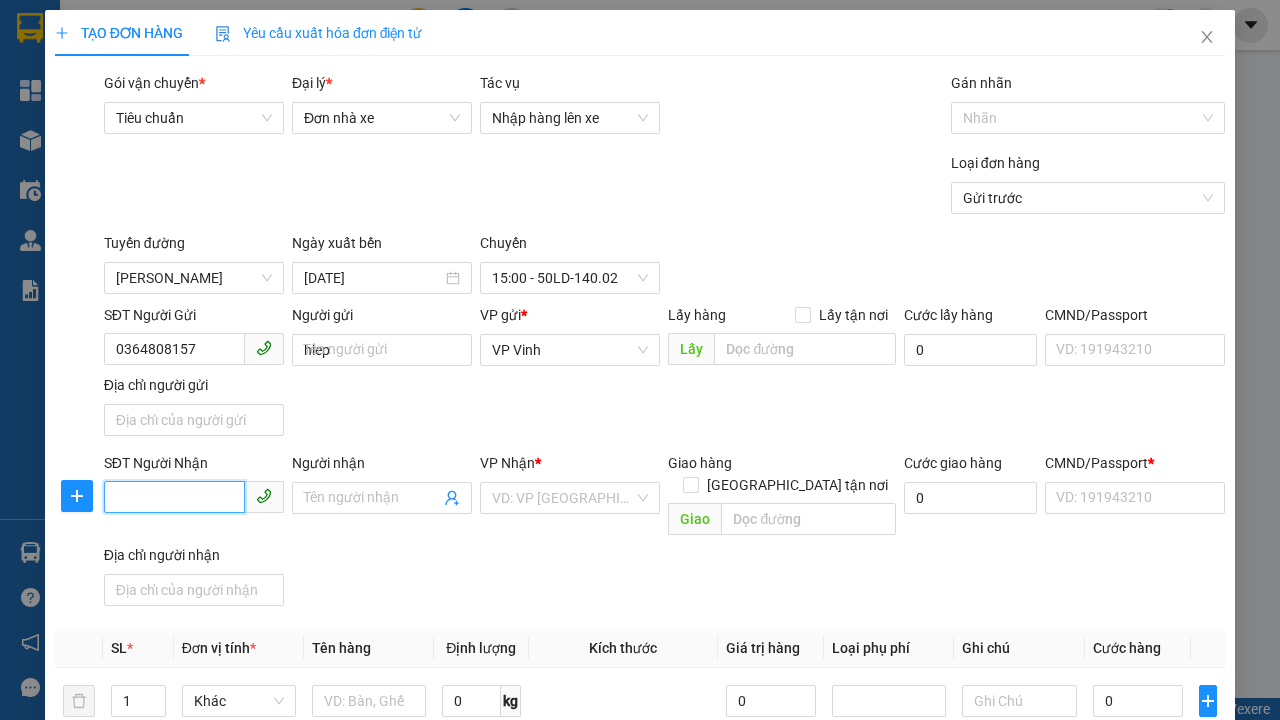 click on "SĐT Người Nhận" at bounding box center (174, 497) 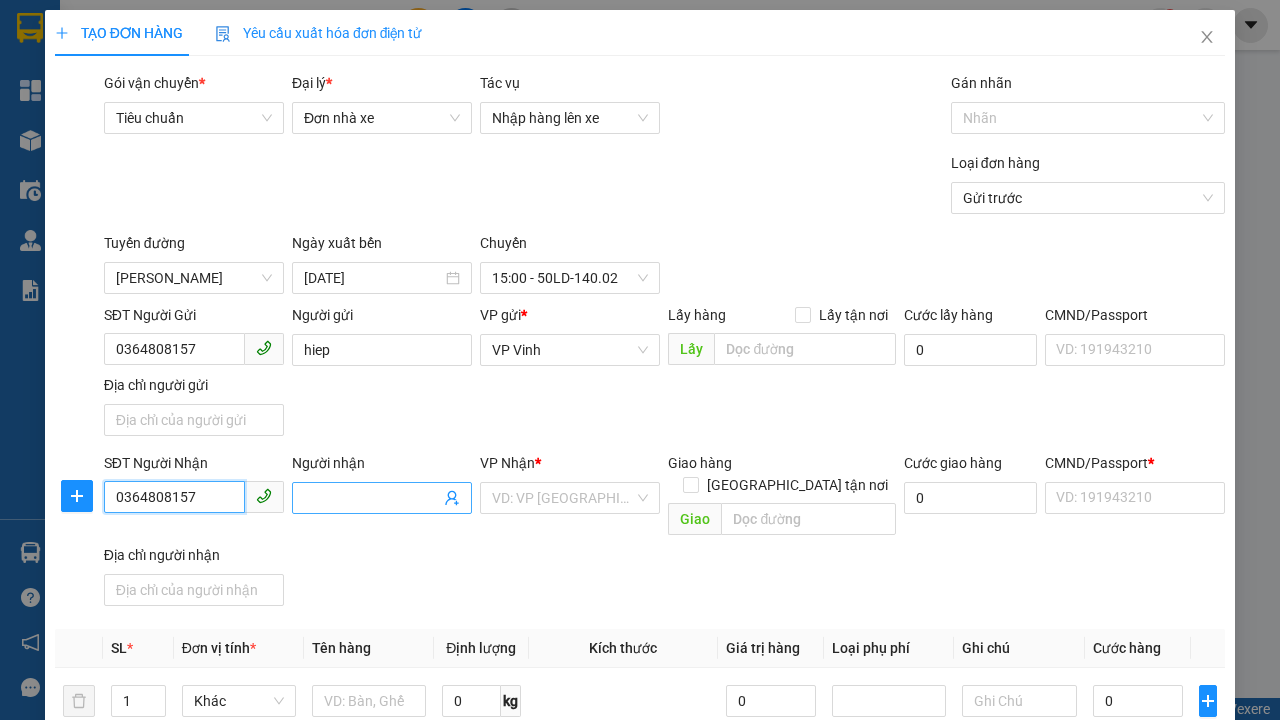 type on "0364808157" 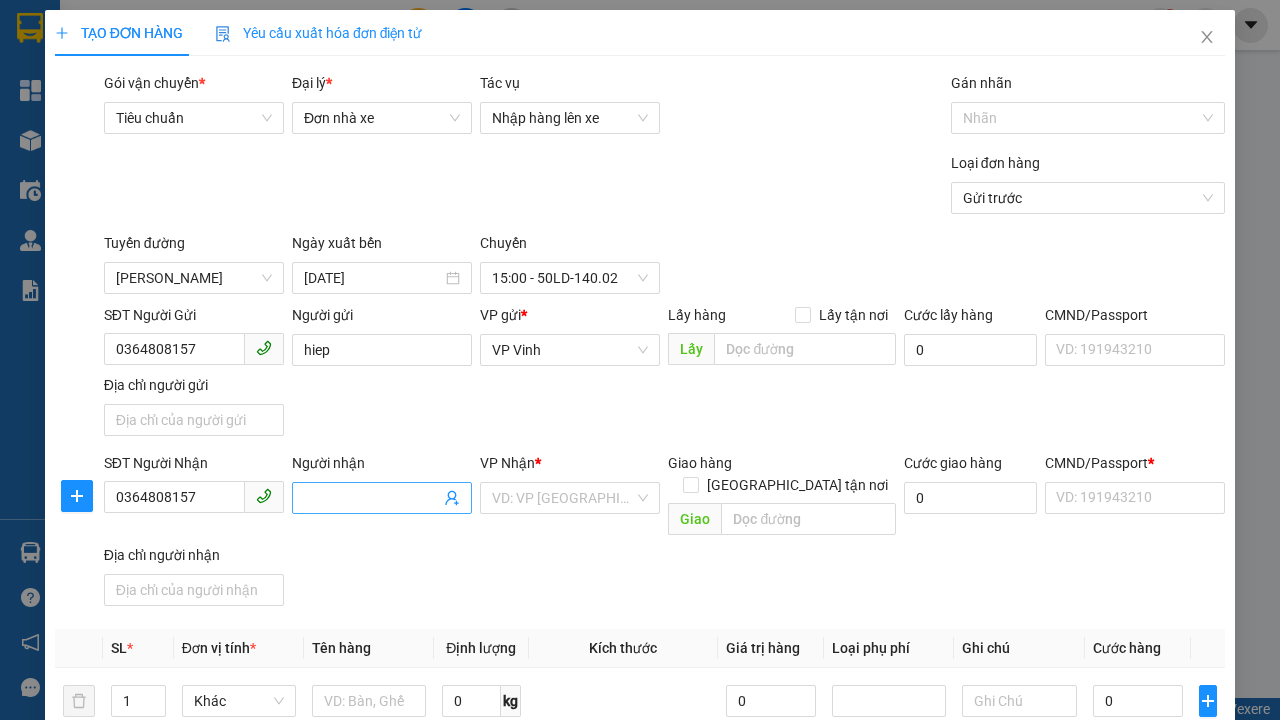 click on "Người nhận" at bounding box center [372, 498] 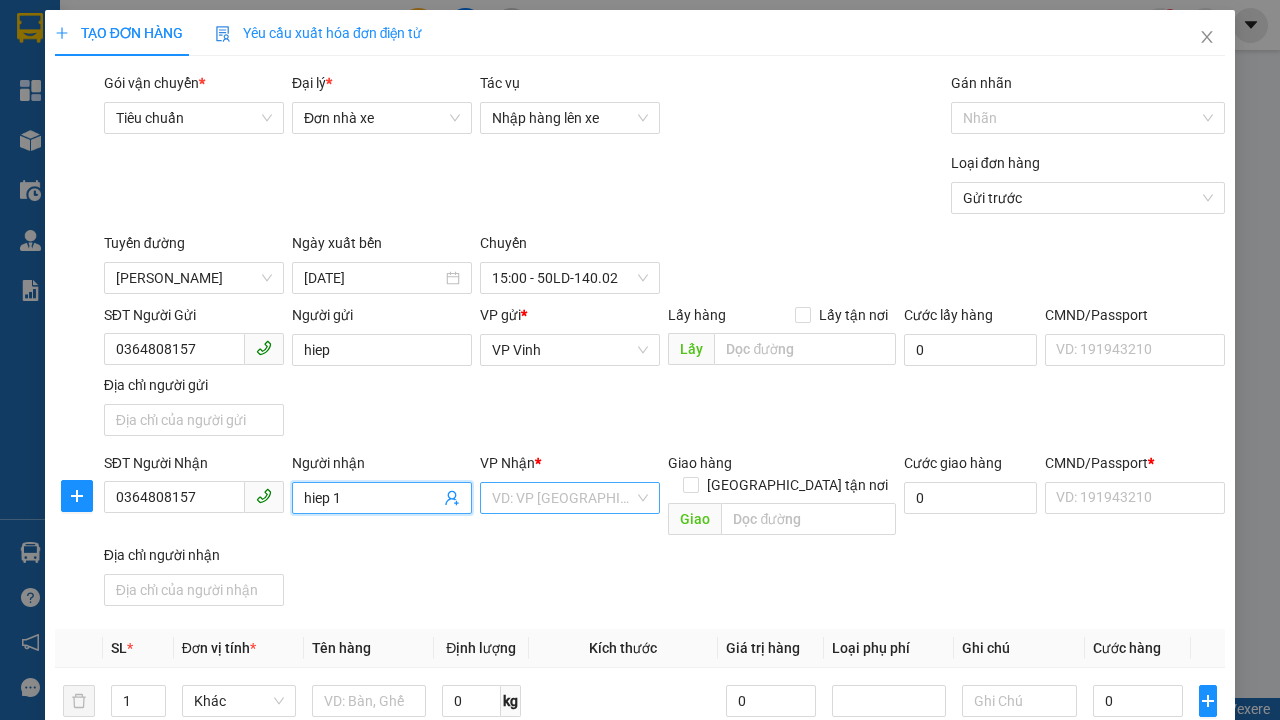 type on "hiep 1" 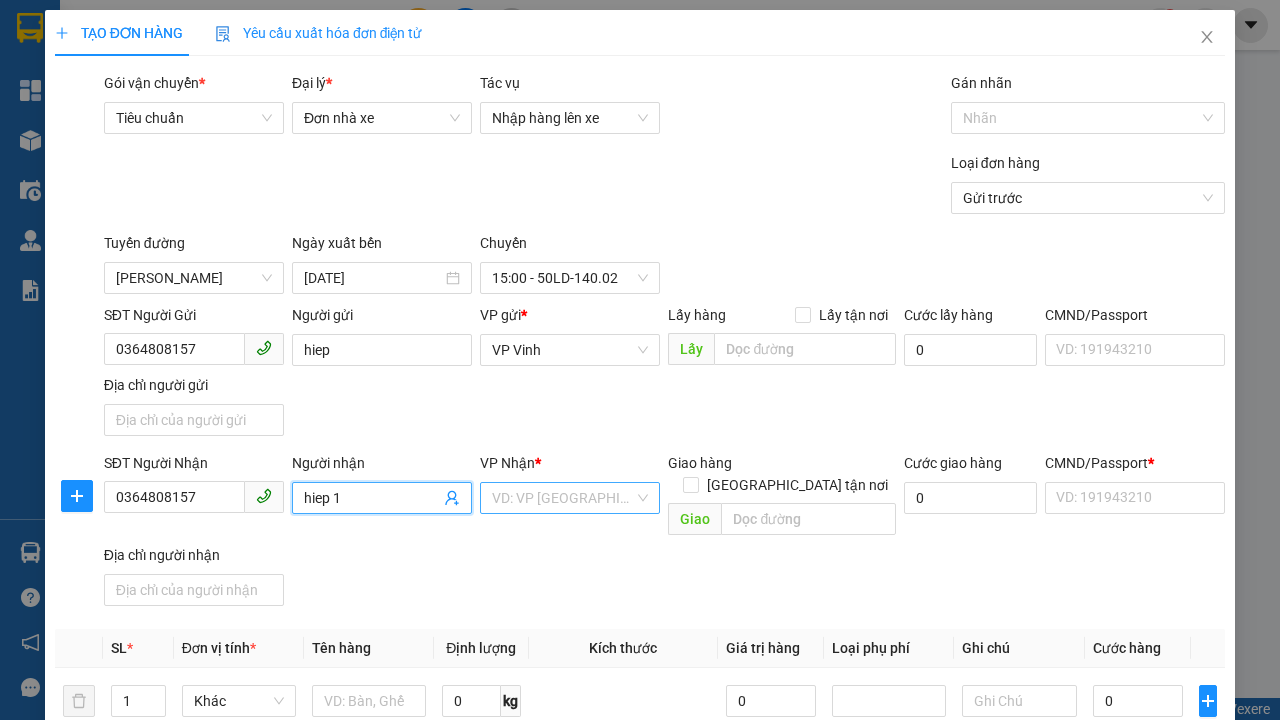 click at bounding box center [563, 498] 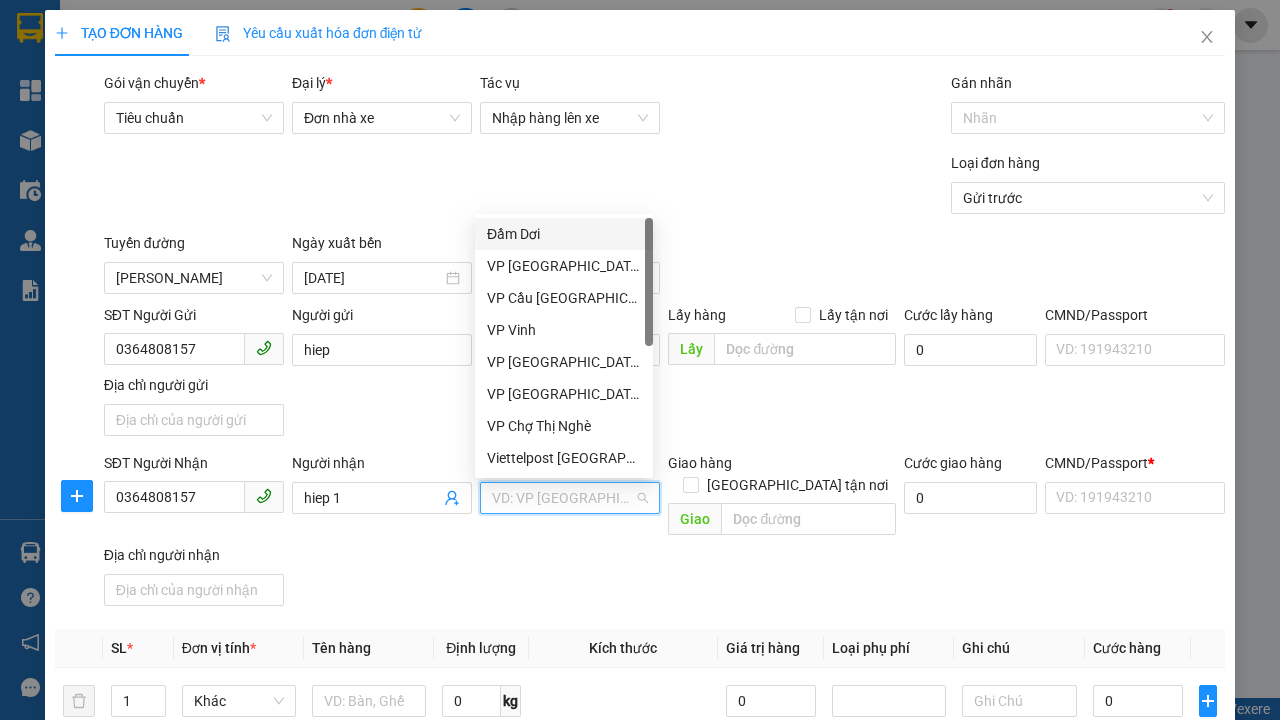 click on "VP Cầu [GEOGRAPHIC_DATA]" at bounding box center (564, 298) 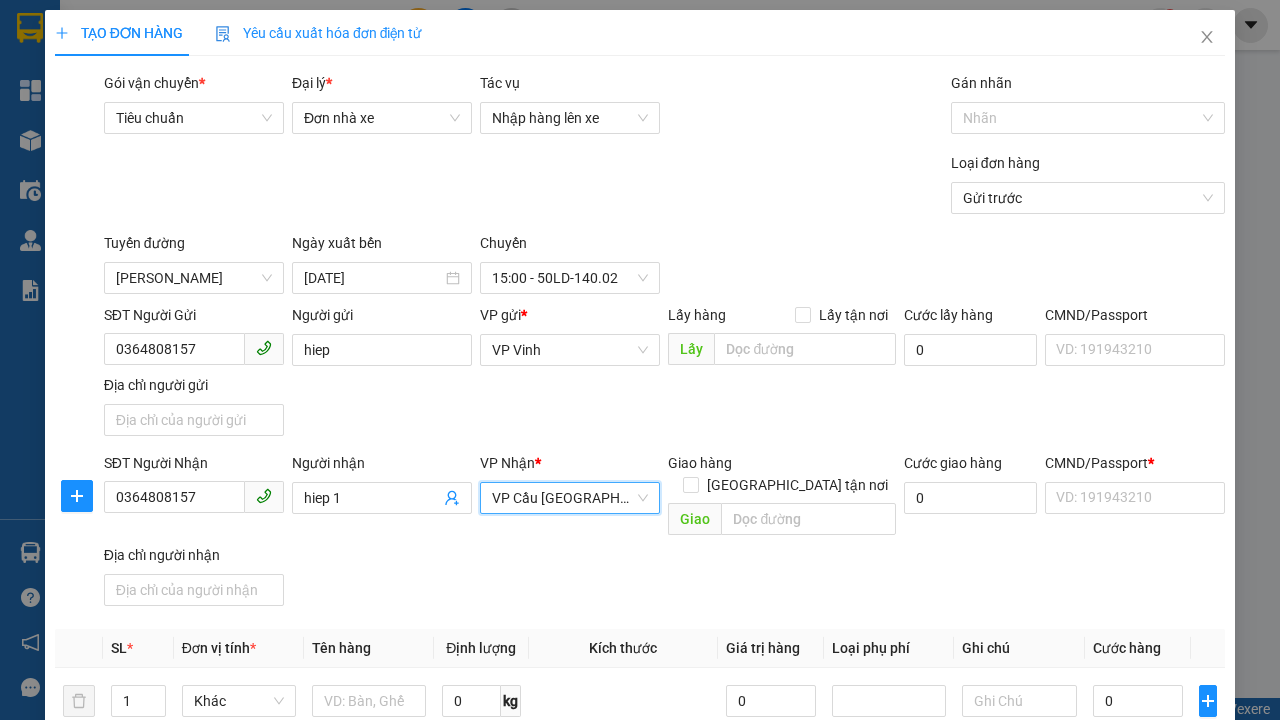 scroll, scrollTop: 0, scrollLeft: 0, axis: both 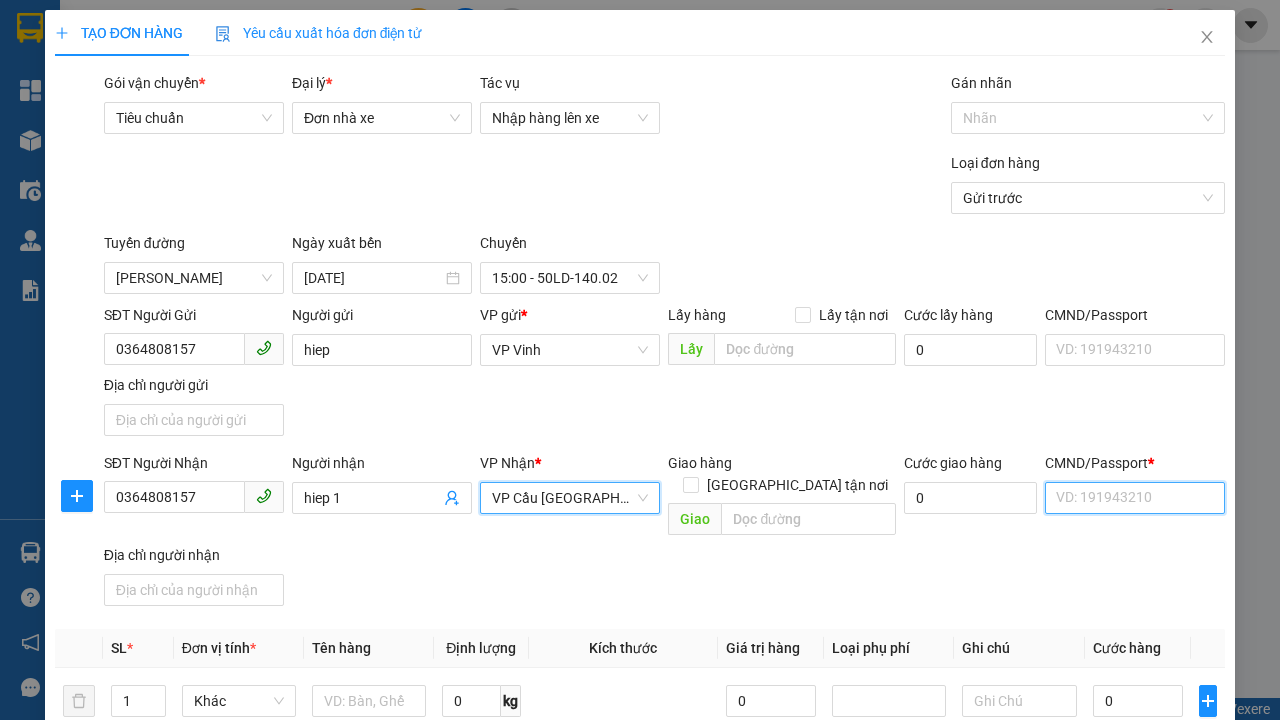 click on "CMND/Passport  *" at bounding box center (1135, 498) 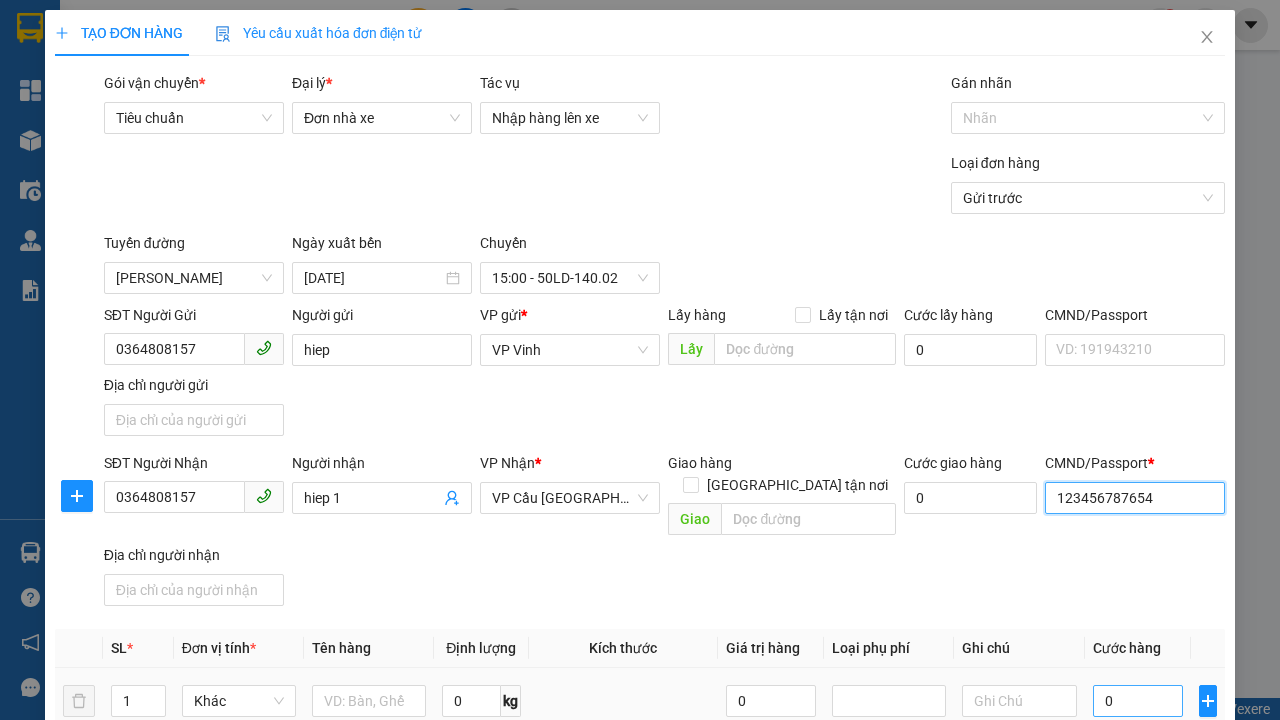 type on "123456787654" 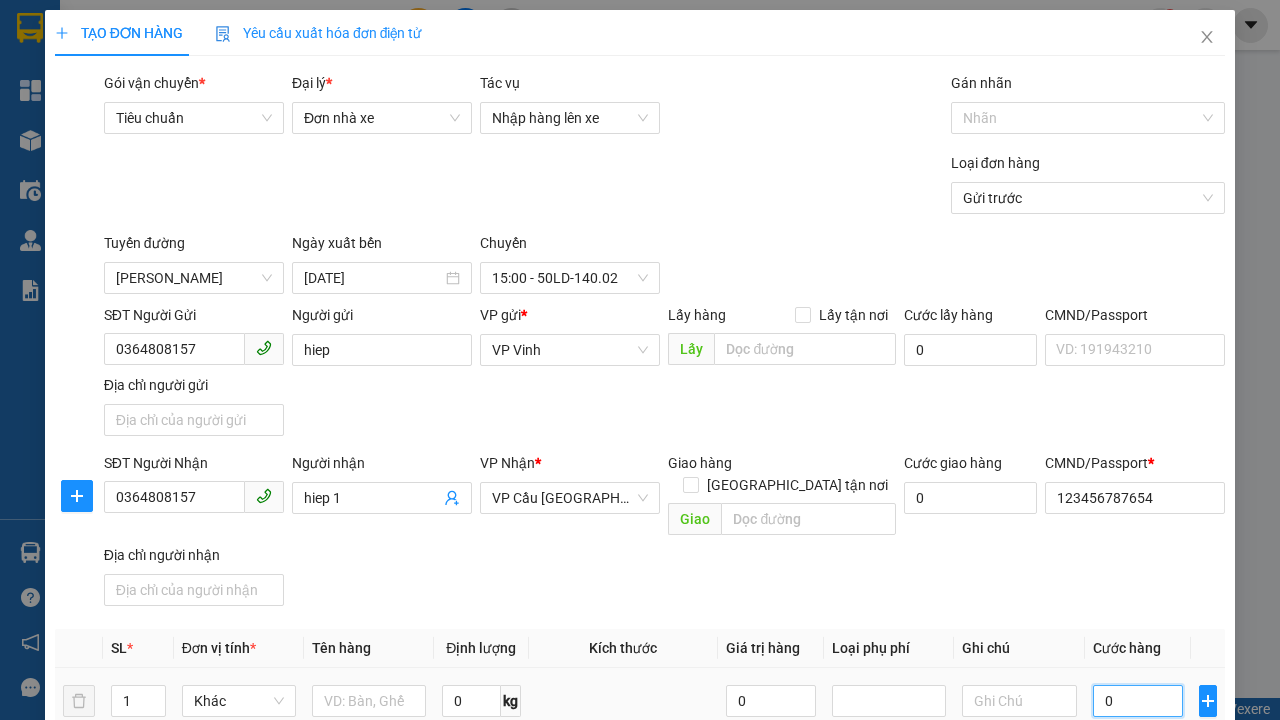 click on "0" at bounding box center [1138, 701] 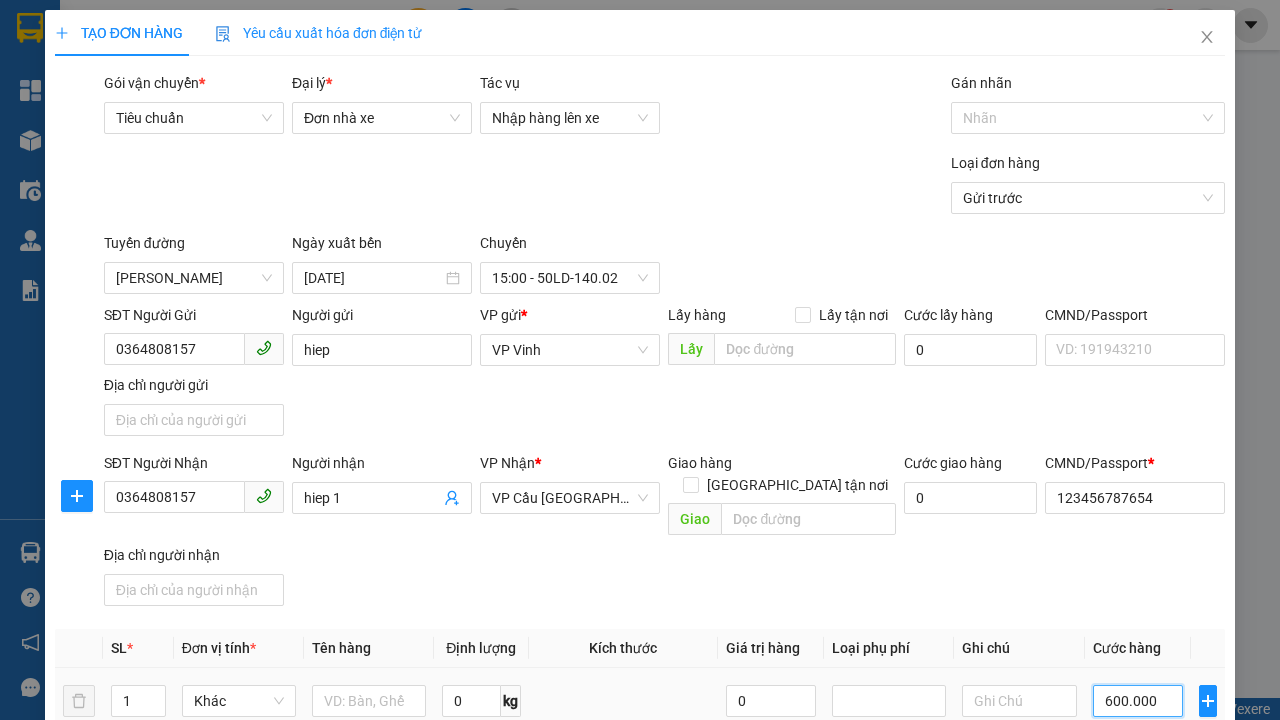 type on "600.000" 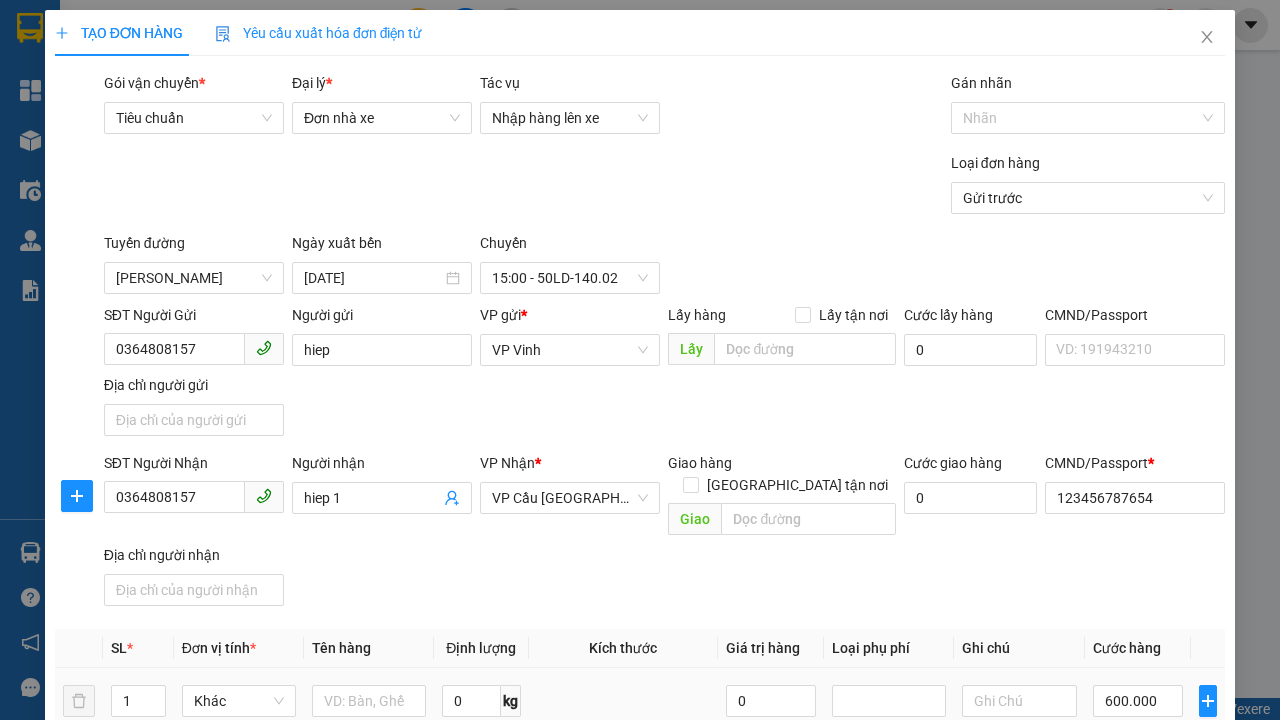 click on "[PERSON_NAME]" at bounding box center (1027, 1141) 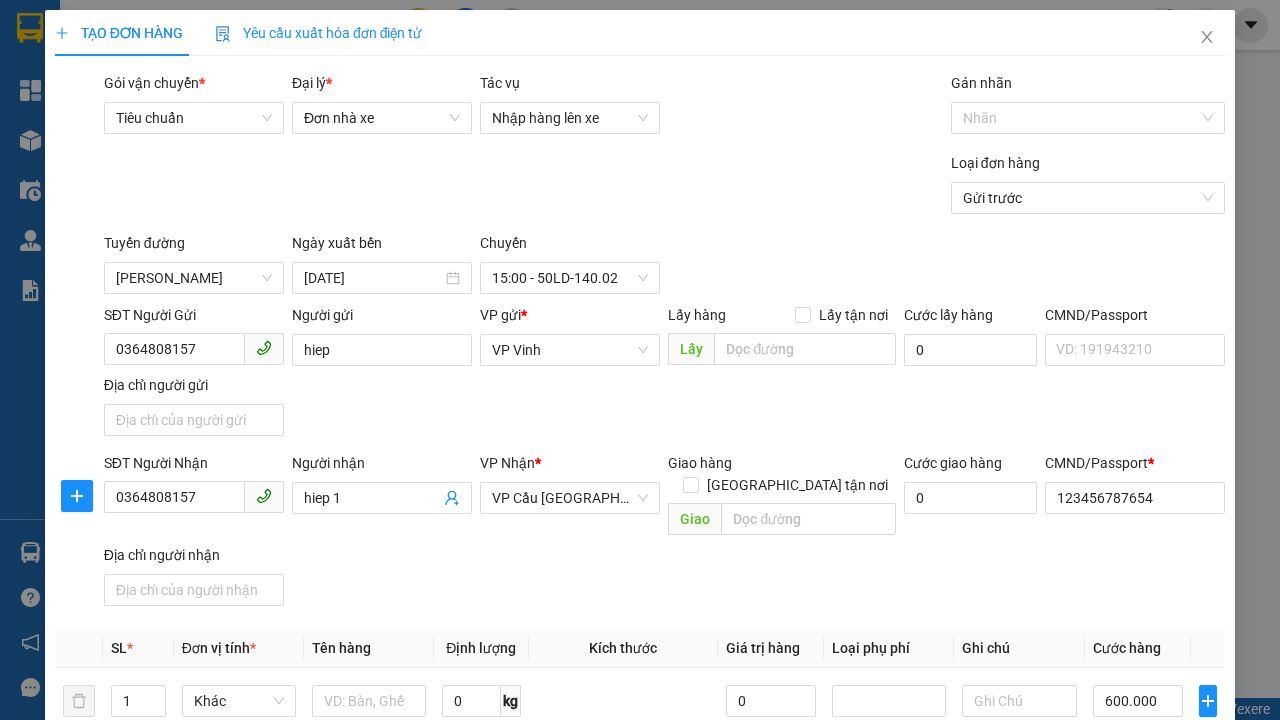 type on "588.000" 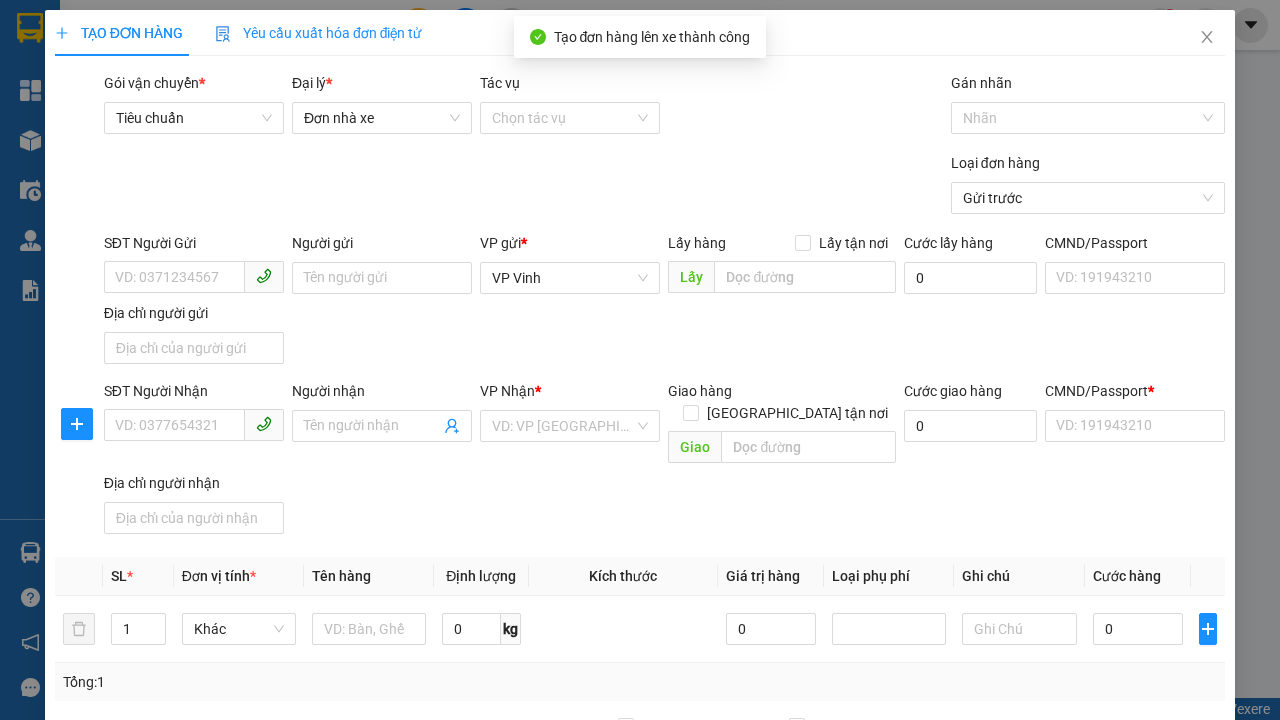 scroll, scrollTop: 382, scrollLeft: 0, axis: vertical 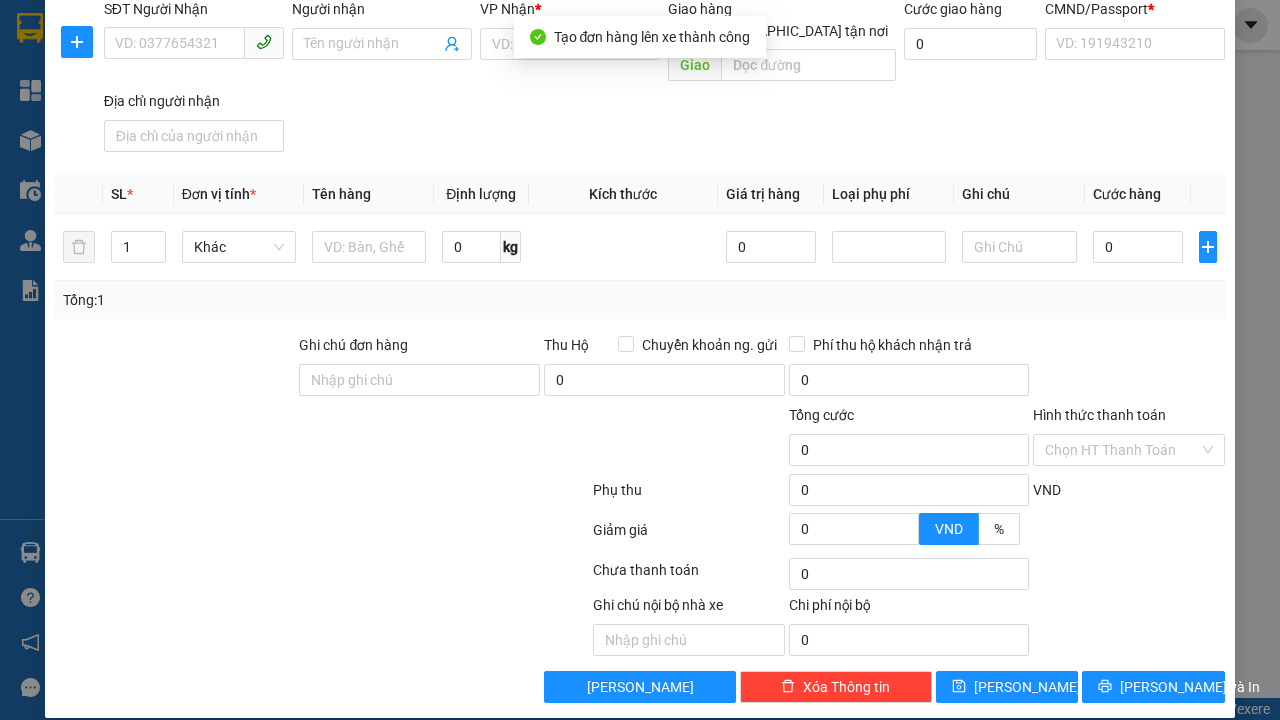 click 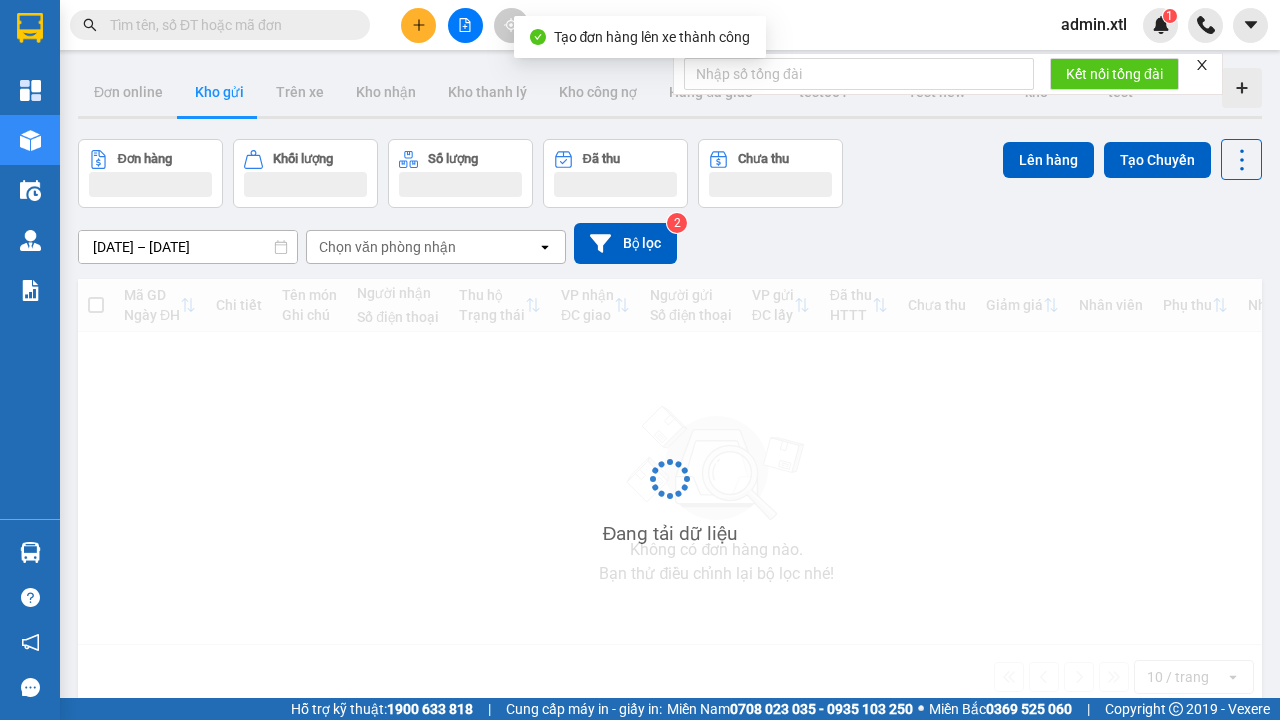 scroll, scrollTop: 68, scrollLeft: 0, axis: vertical 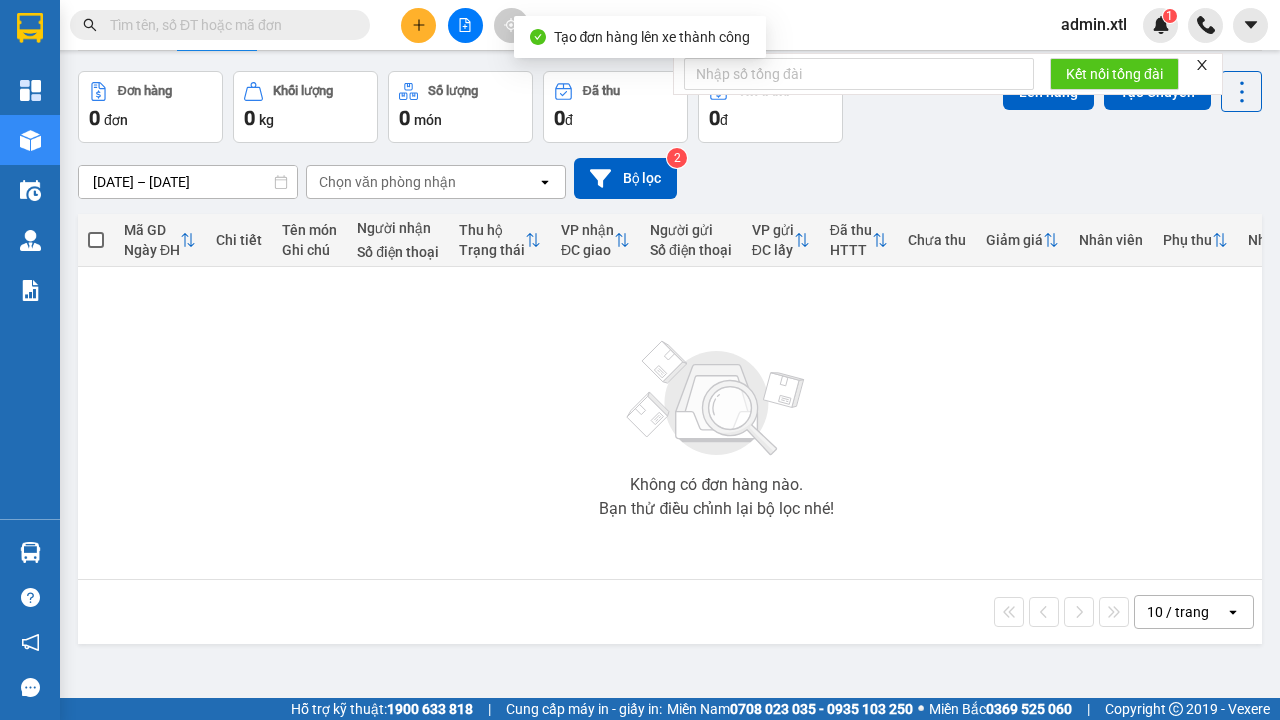 click on "Trên xe" at bounding box center (300, 24) 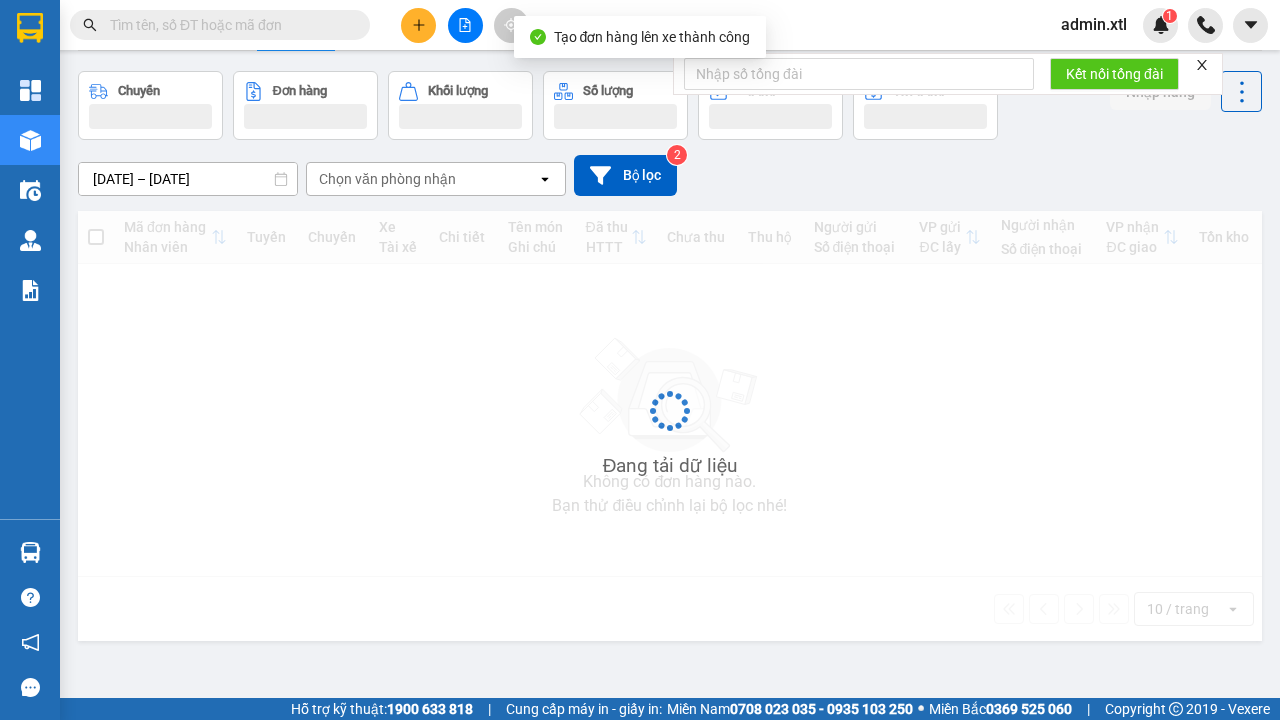 scroll, scrollTop: 0, scrollLeft: 0, axis: both 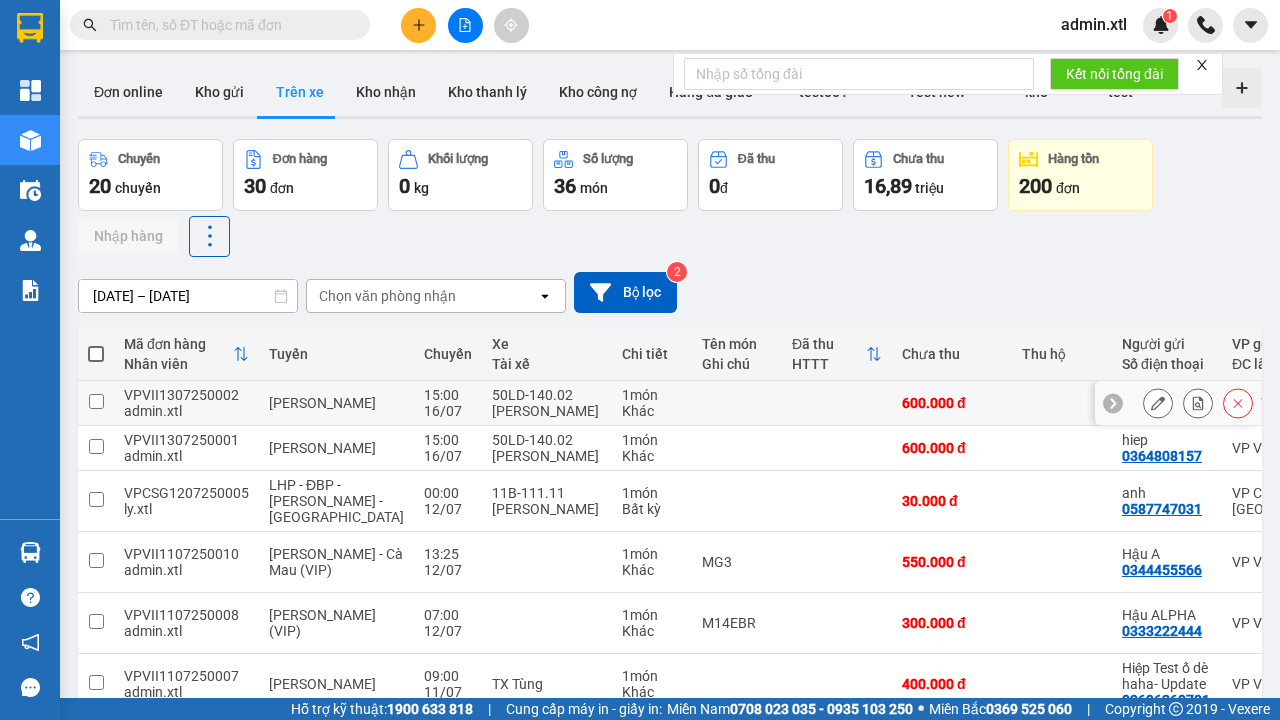 click at bounding box center [1062, 403] 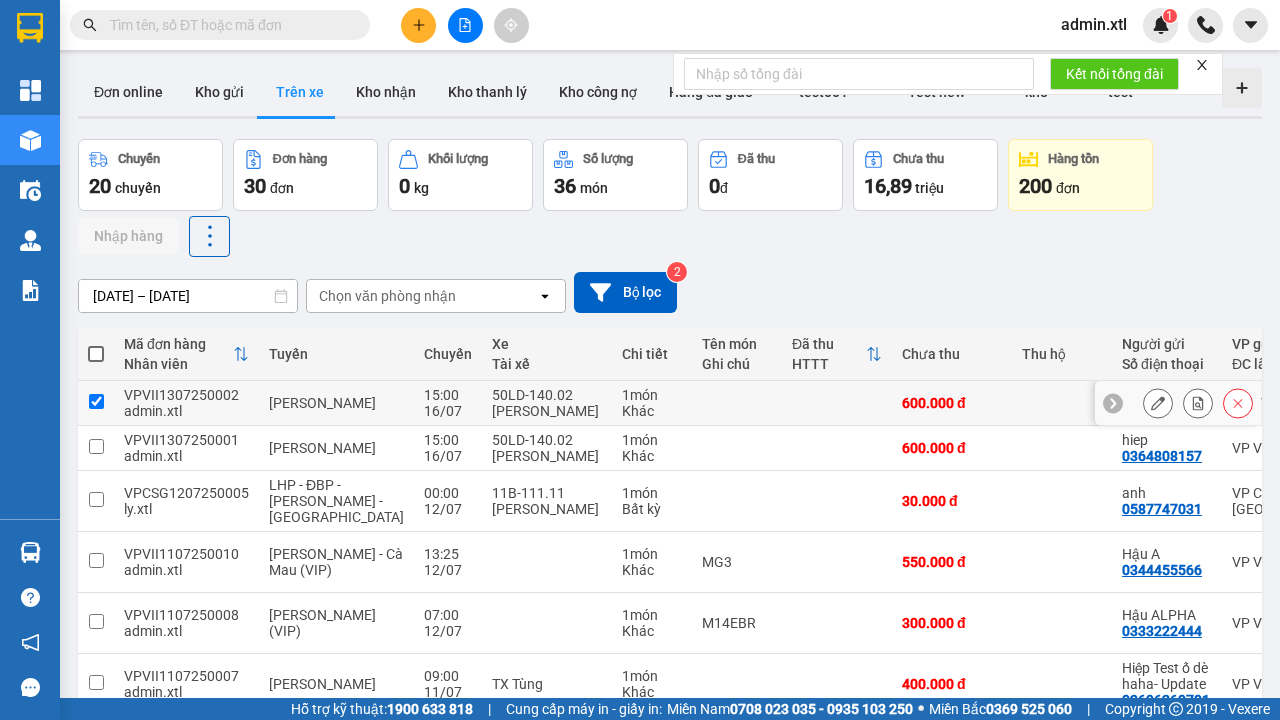 checkbox on "true" 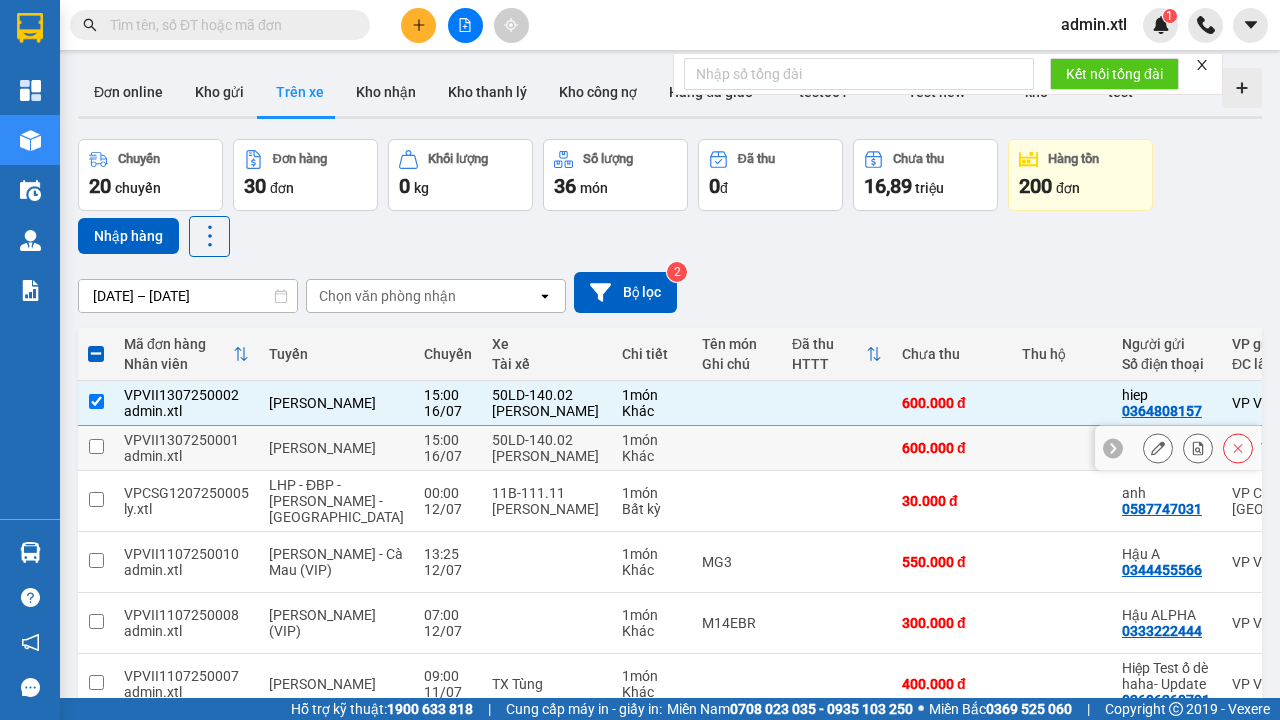 click at bounding box center [1062, 448] 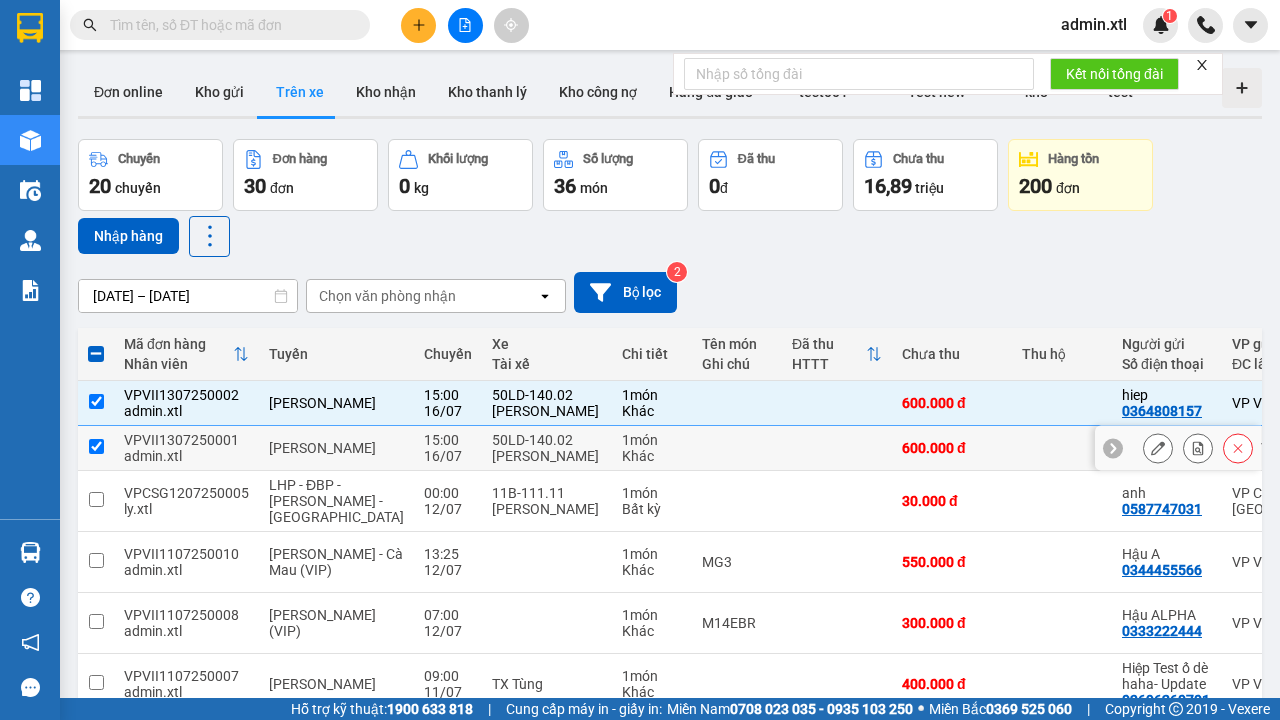 checkbox on "true" 